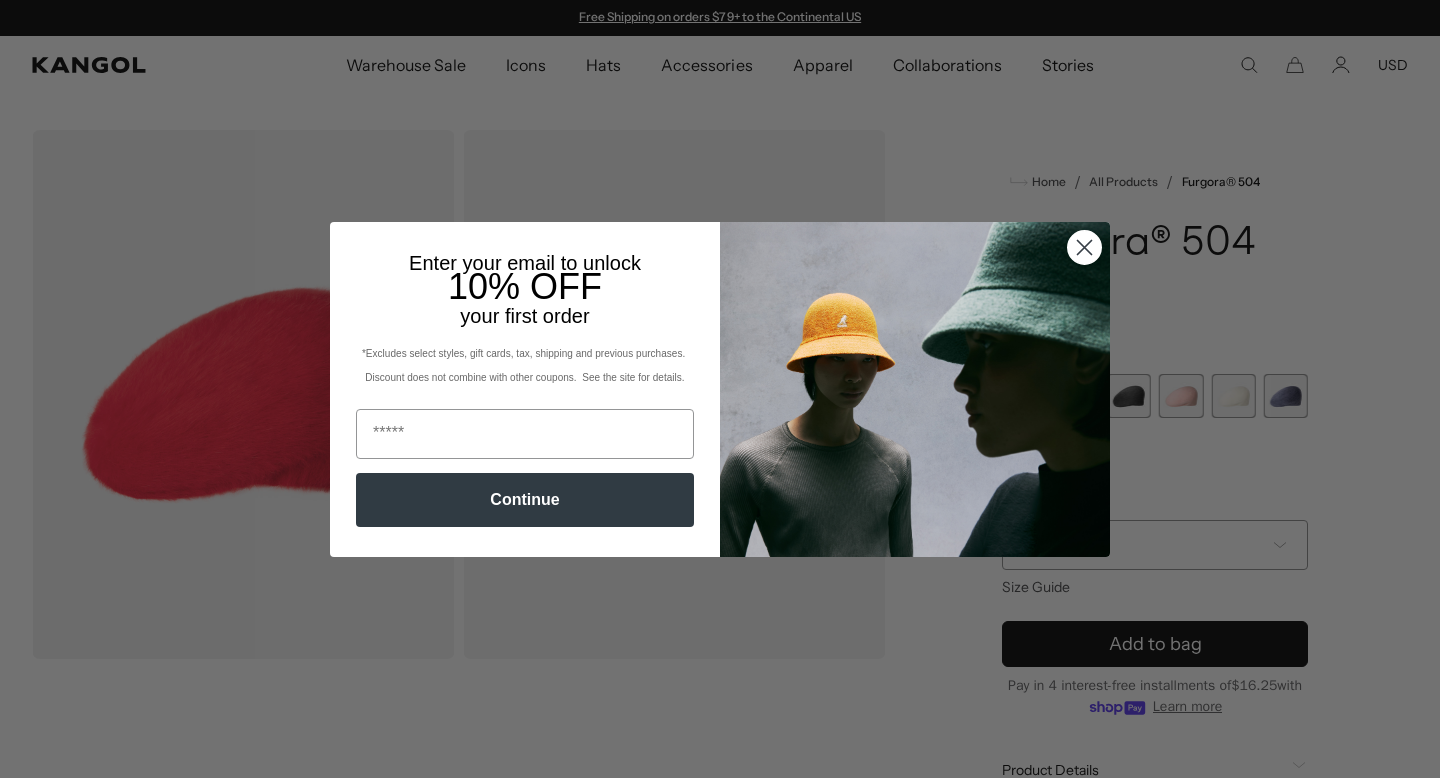 scroll, scrollTop: 0, scrollLeft: 0, axis: both 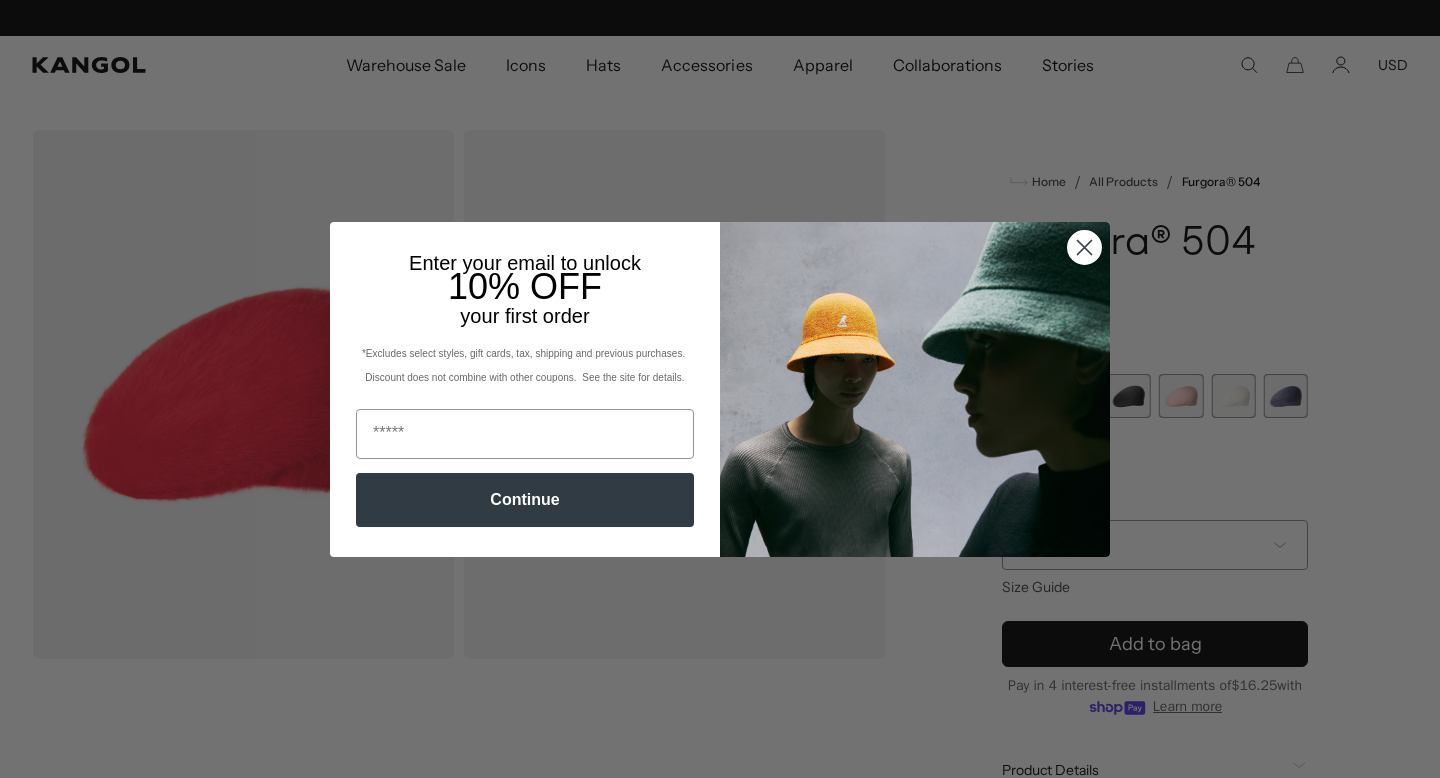 click 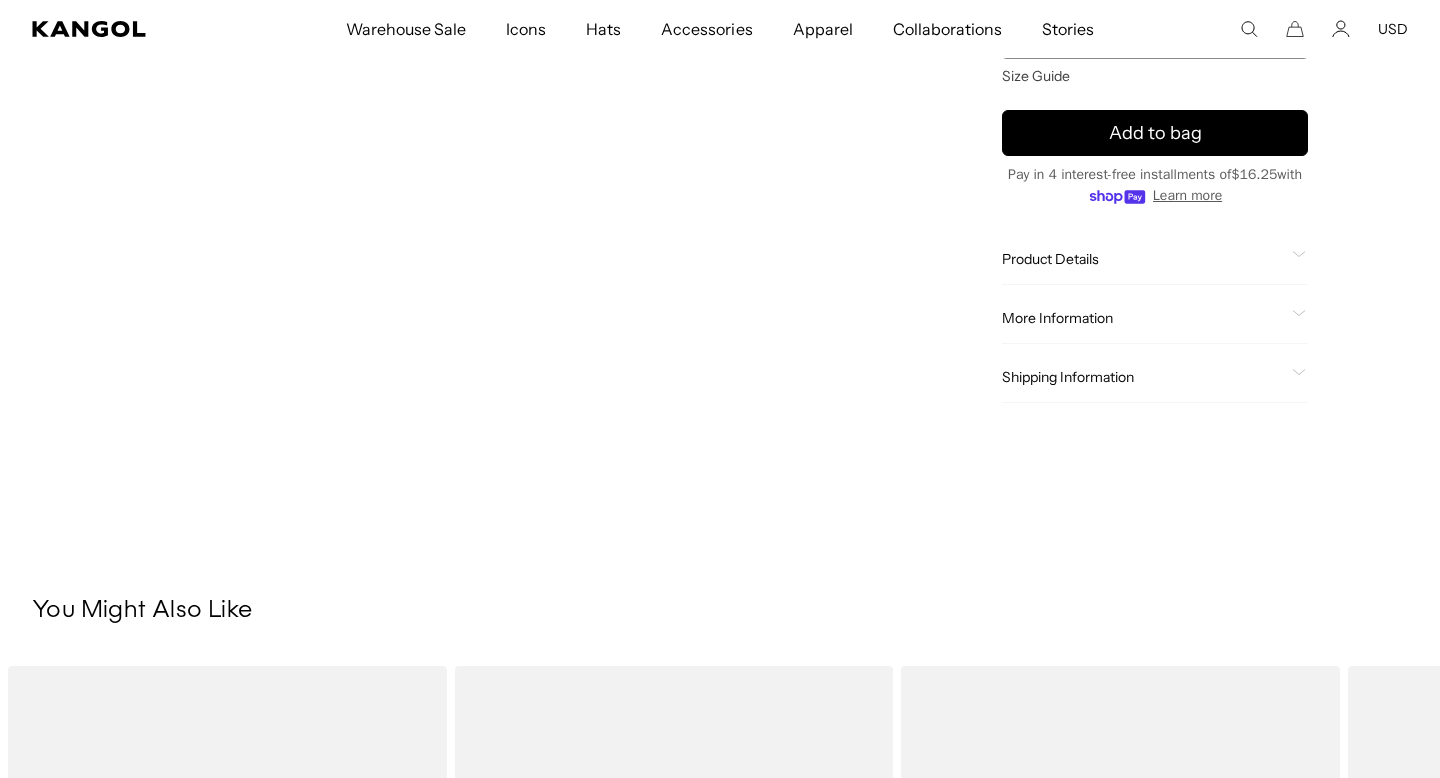 scroll, scrollTop: 783, scrollLeft: 0, axis: vertical 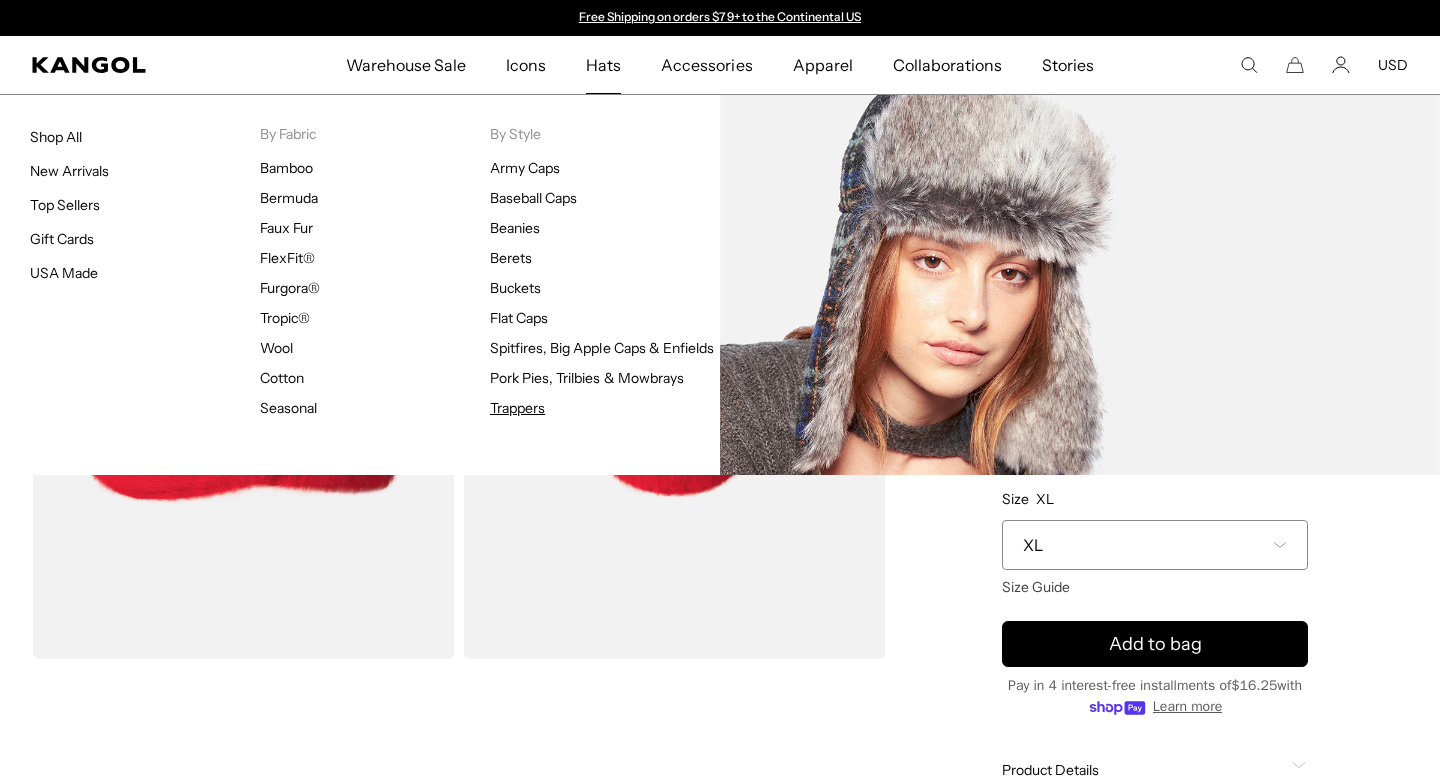 click on "Trappers" at bounding box center (517, 408) 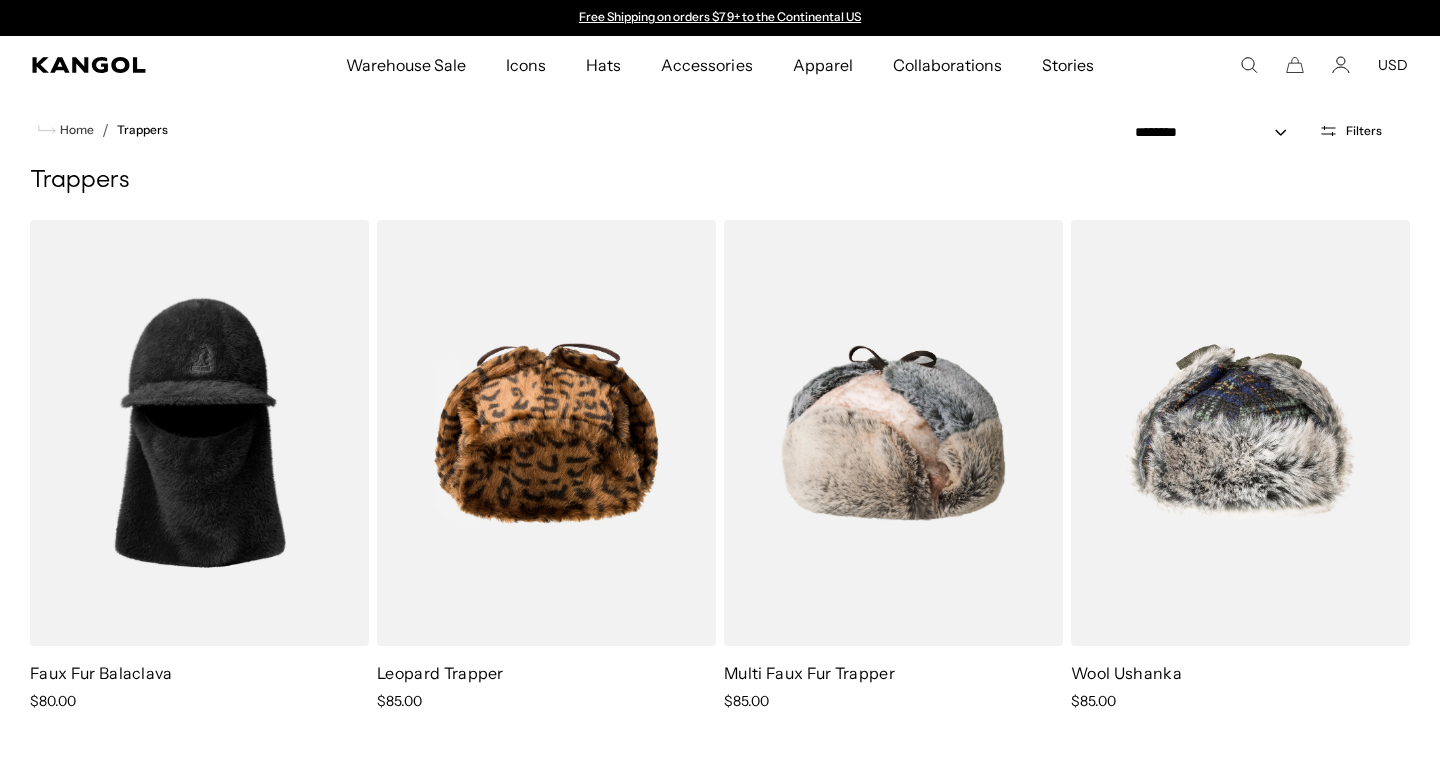 scroll, scrollTop: 0, scrollLeft: 0, axis: both 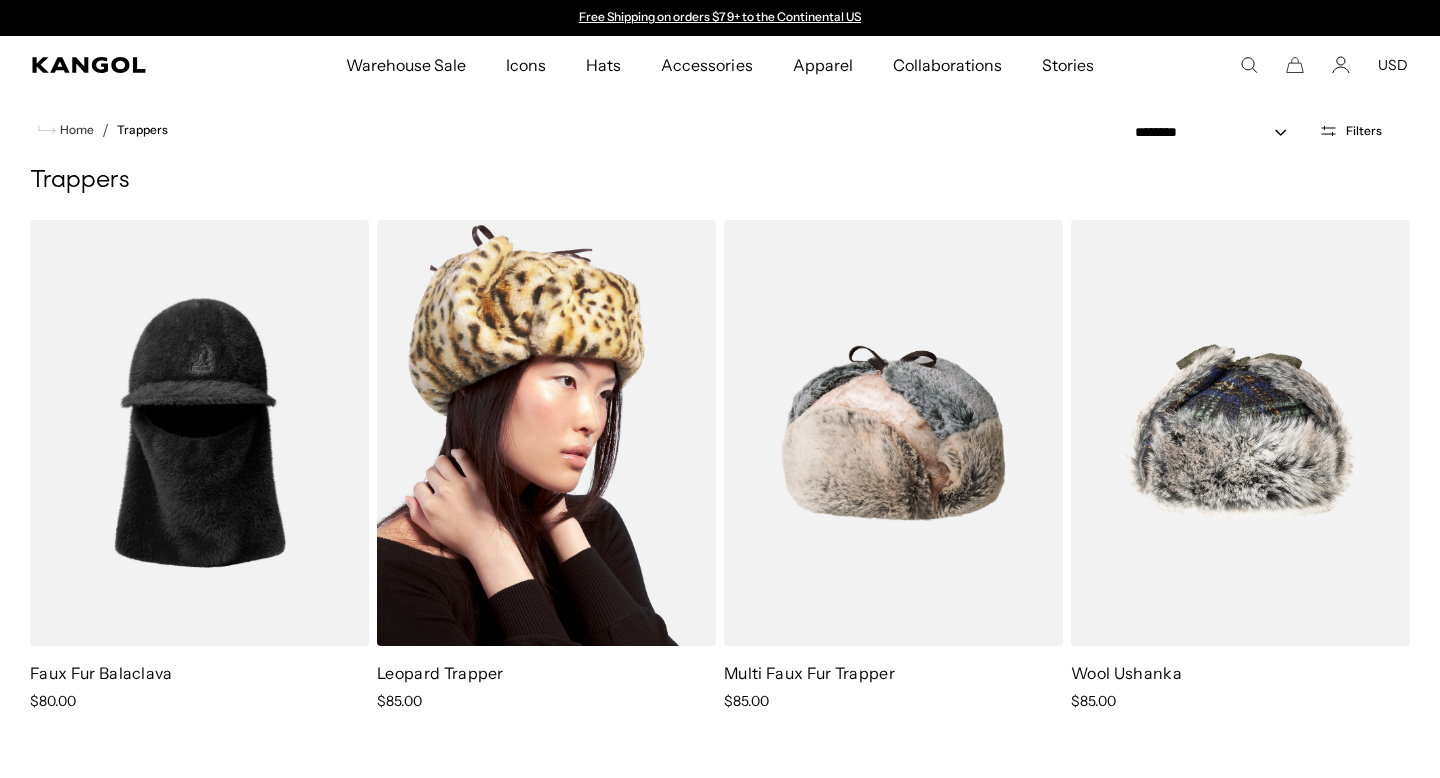 click at bounding box center [546, 433] 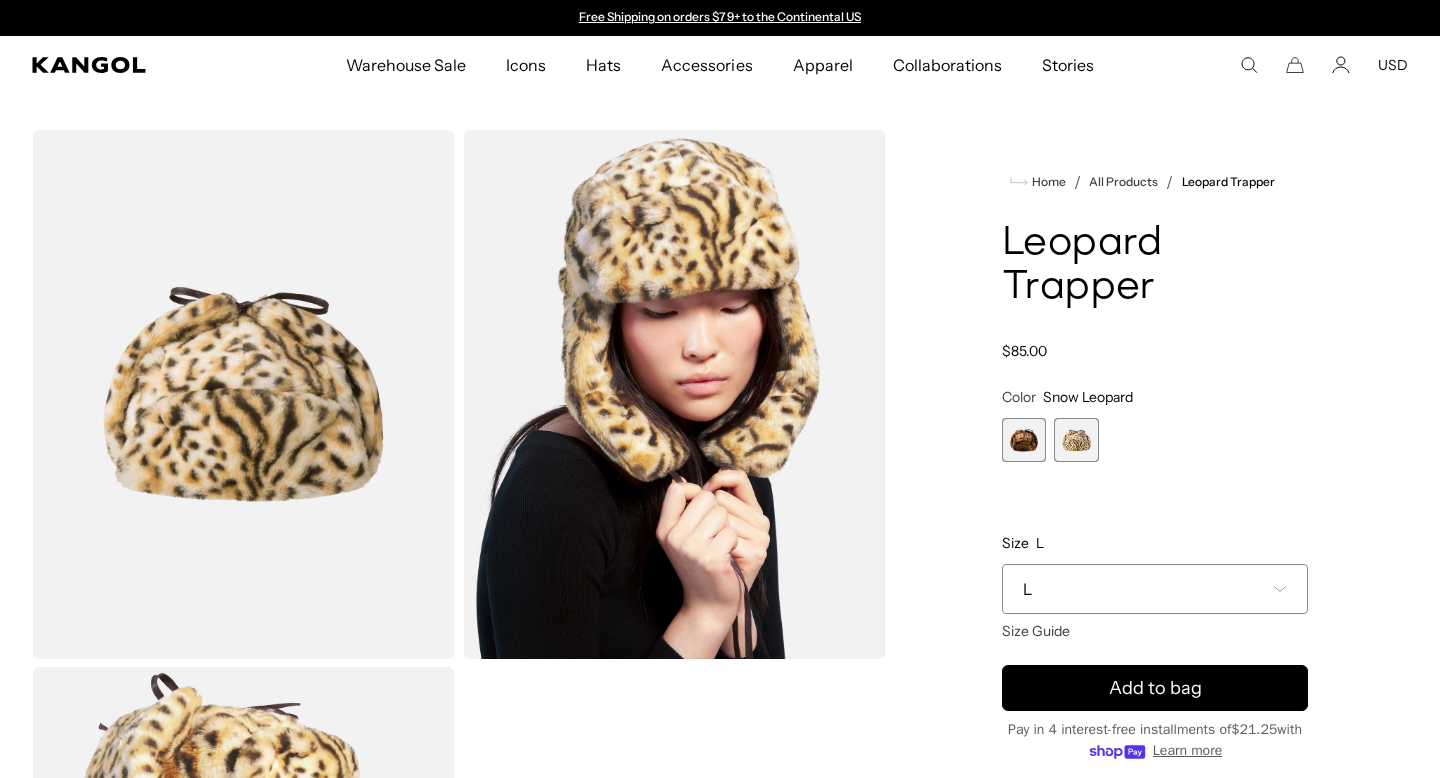 scroll, scrollTop: 0, scrollLeft: 0, axis: both 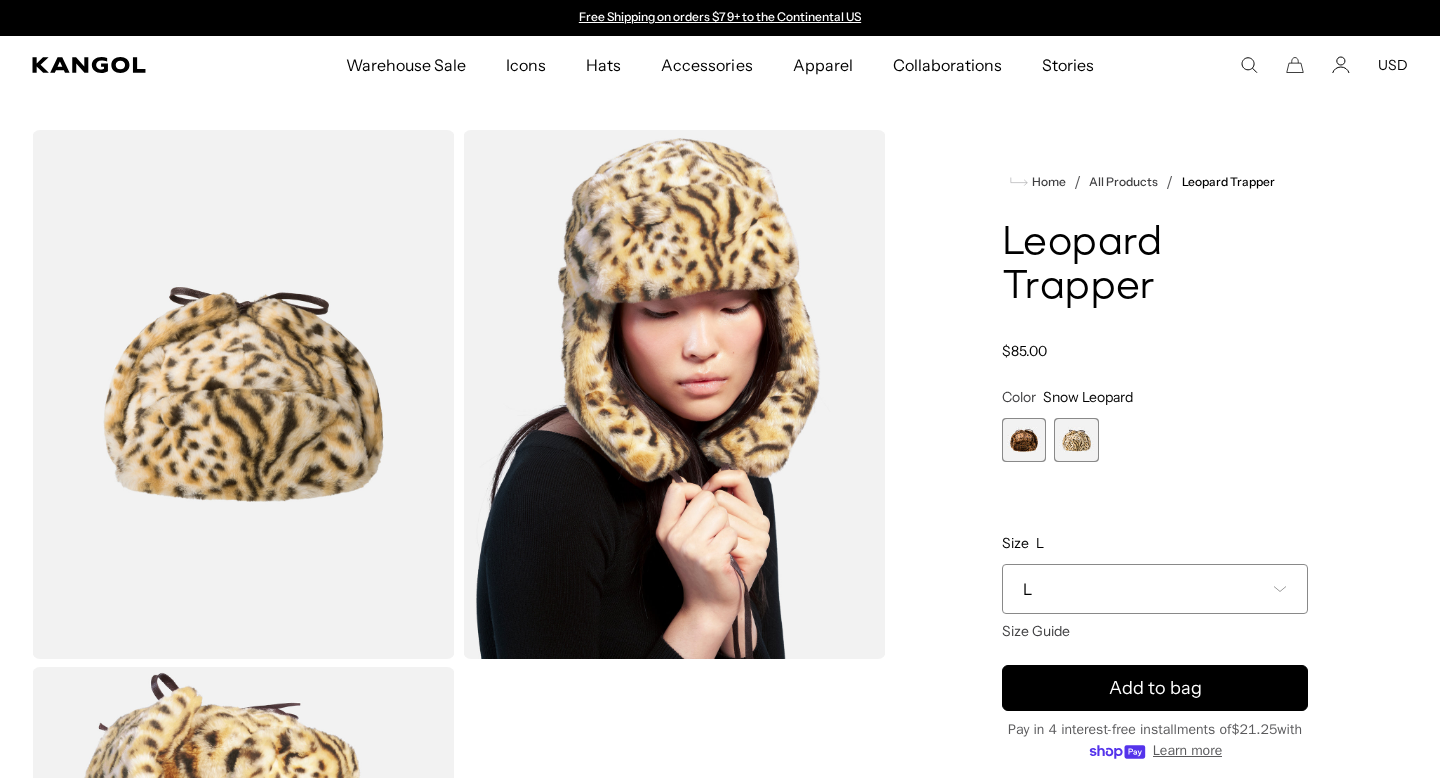 click on "L" at bounding box center (1155, 589) 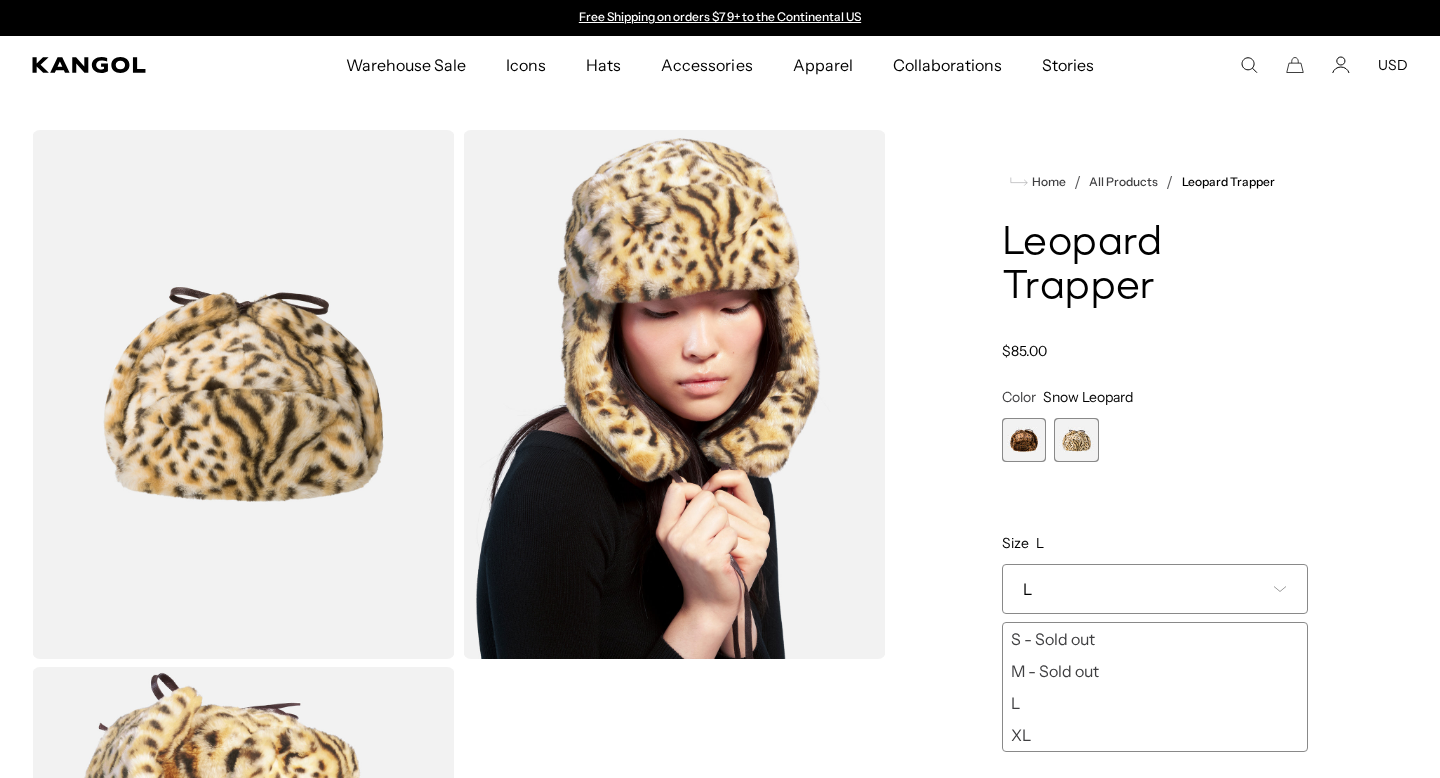scroll, scrollTop: 0, scrollLeft: 0, axis: both 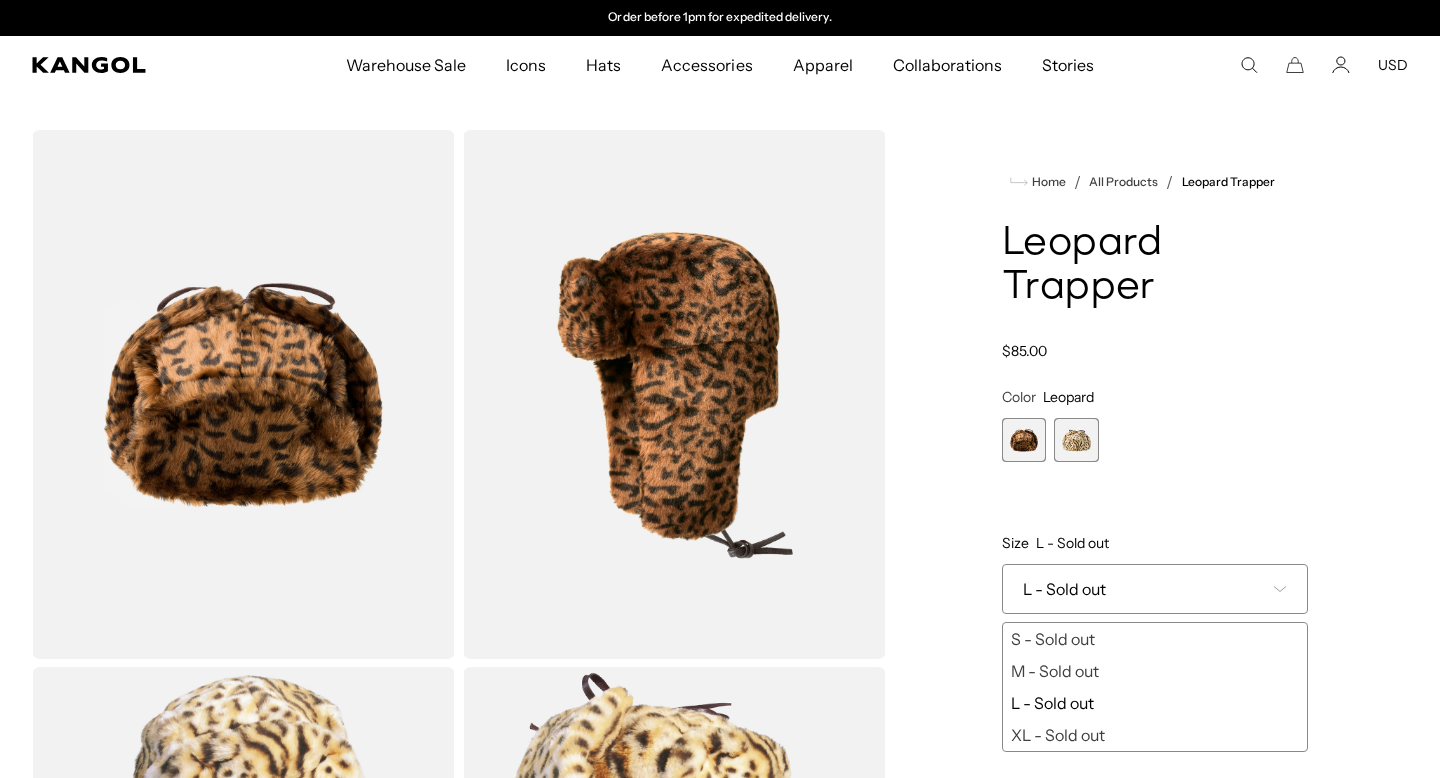 click at bounding box center [1076, 440] 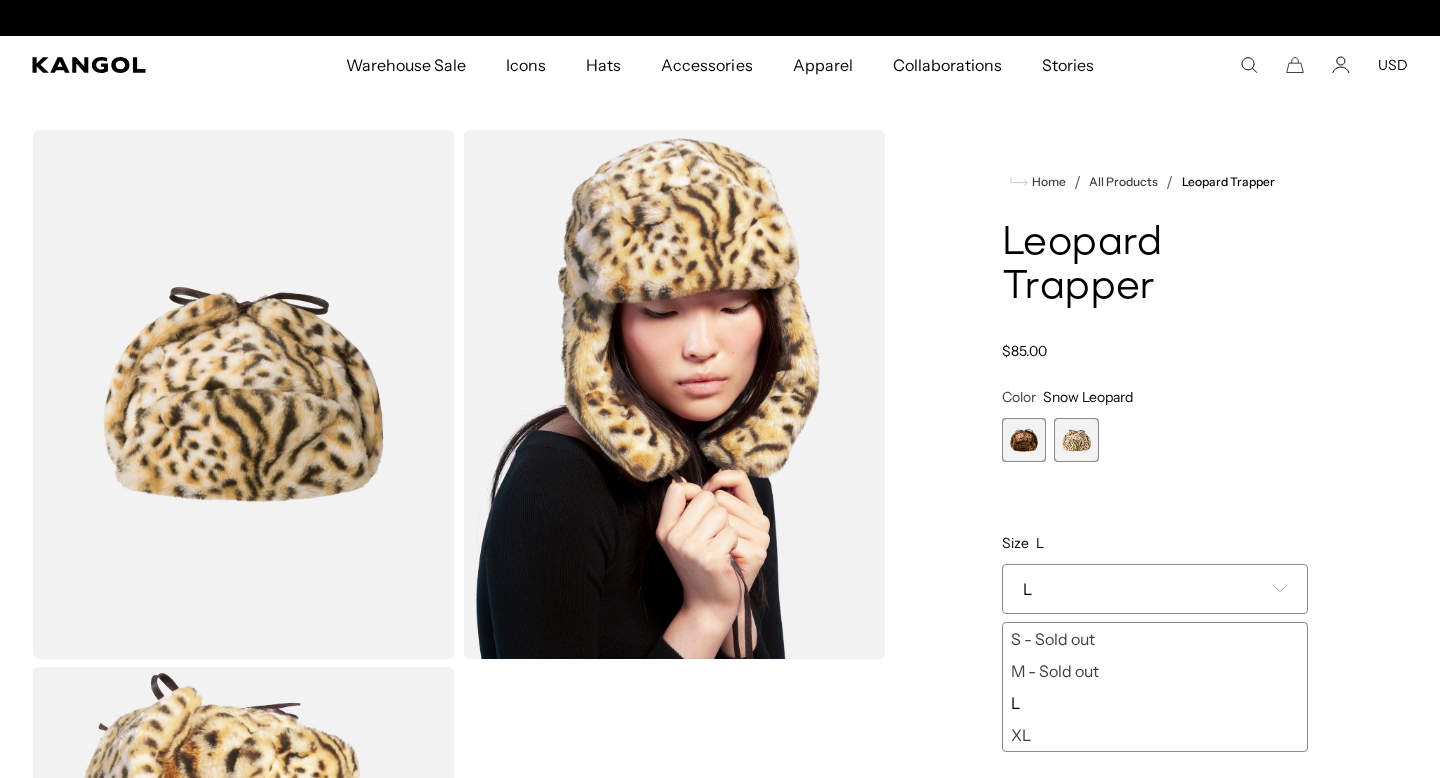 scroll, scrollTop: 0, scrollLeft: 0, axis: both 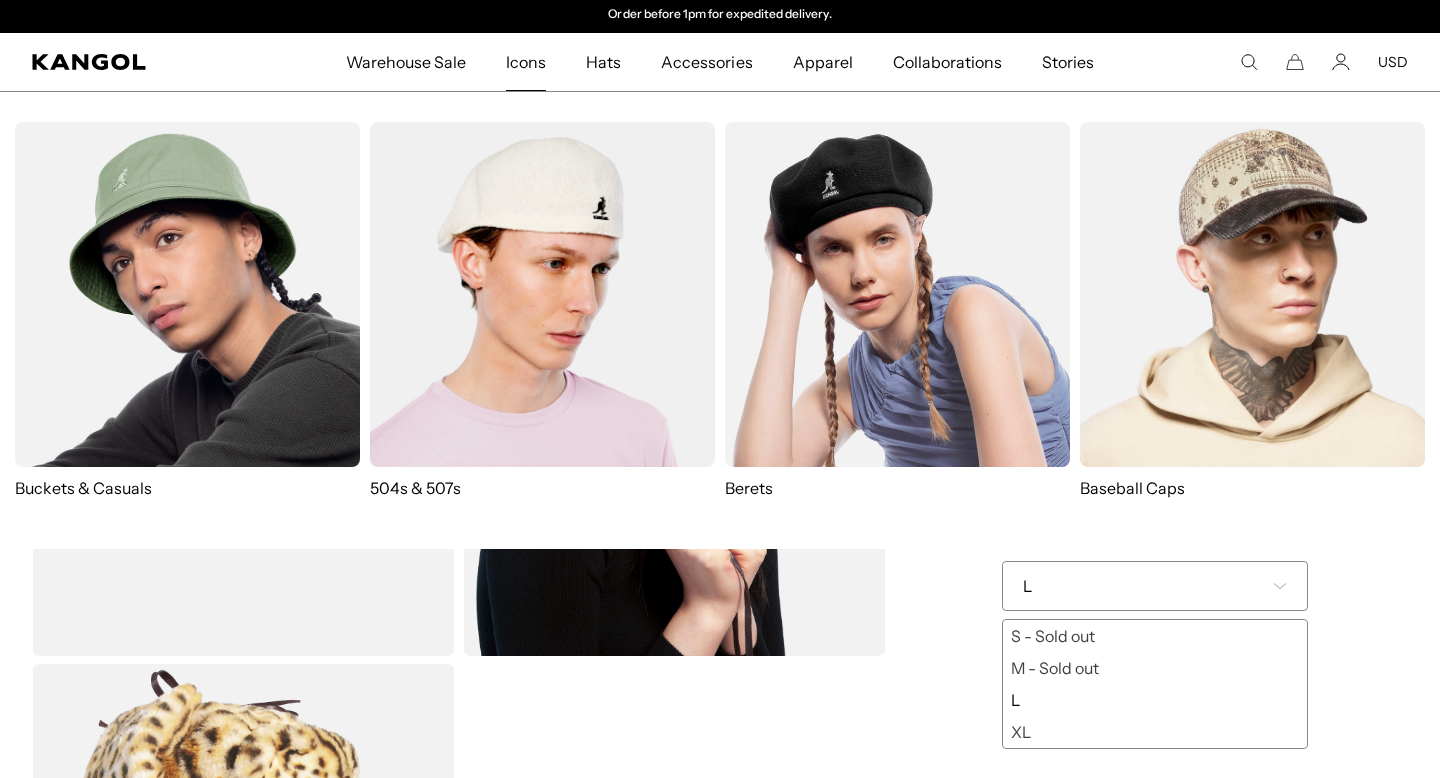 click at bounding box center [542, 294] 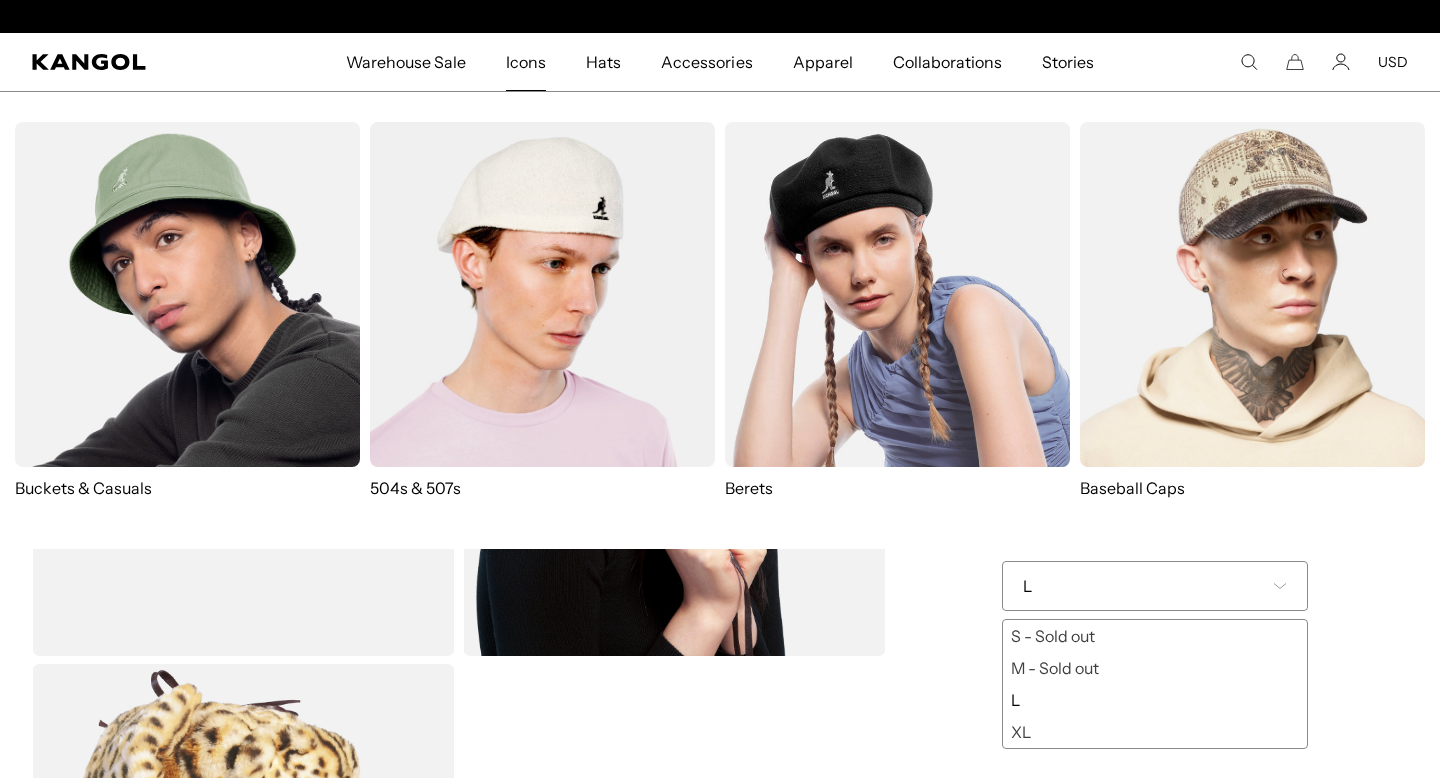 scroll, scrollTop: 0, scrollLeft: 0, axis: both 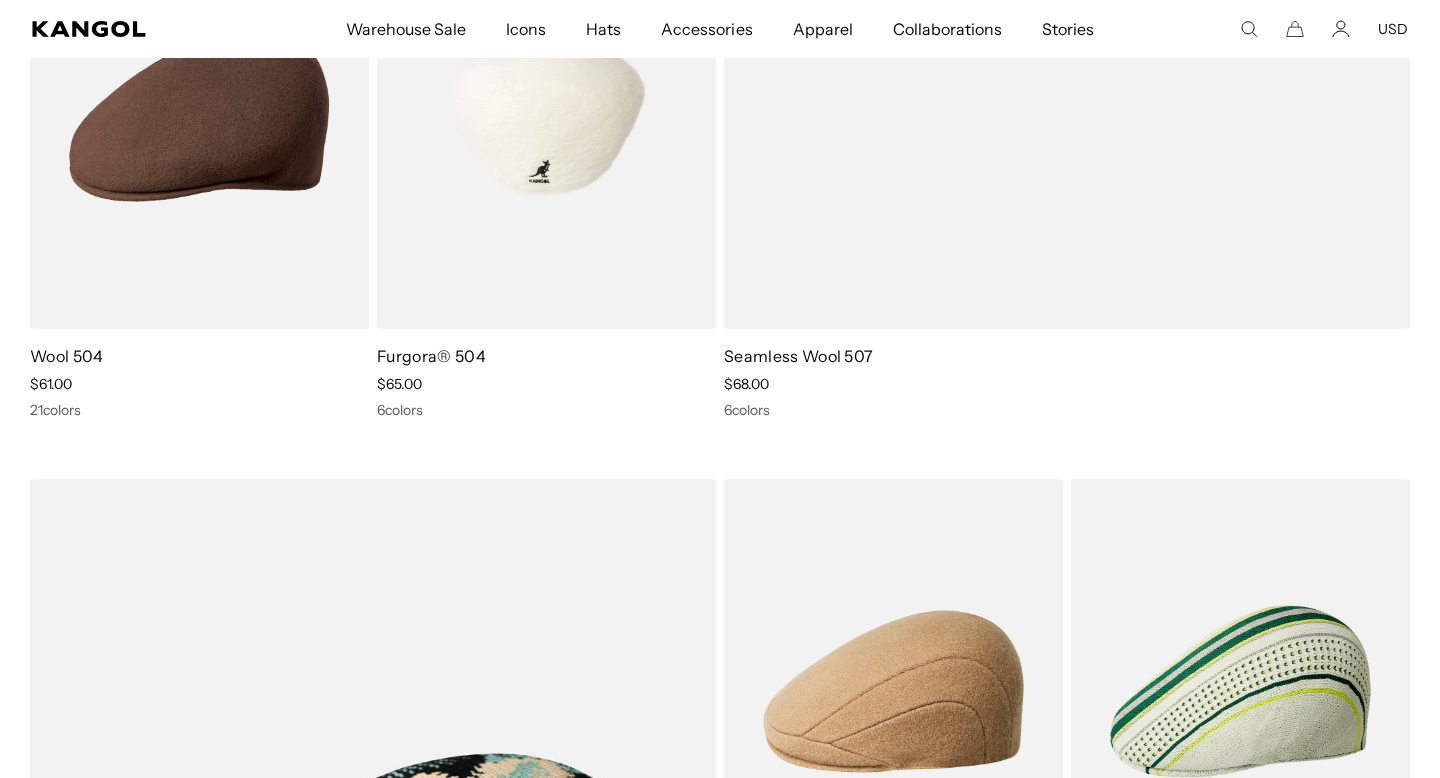 click at bounding box center (546, 116) 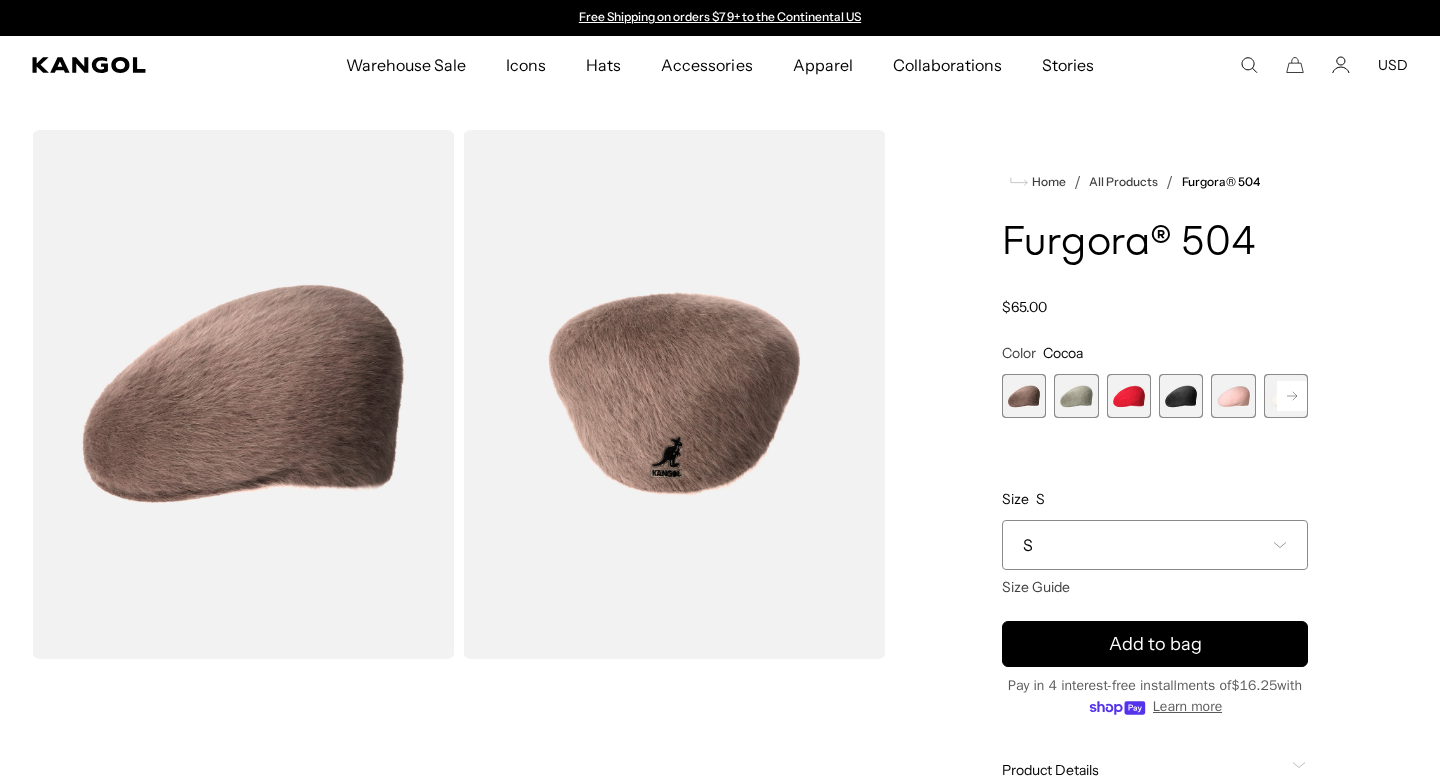 scroll, scrollTop: 0, scrollLeft: 0, axis: both 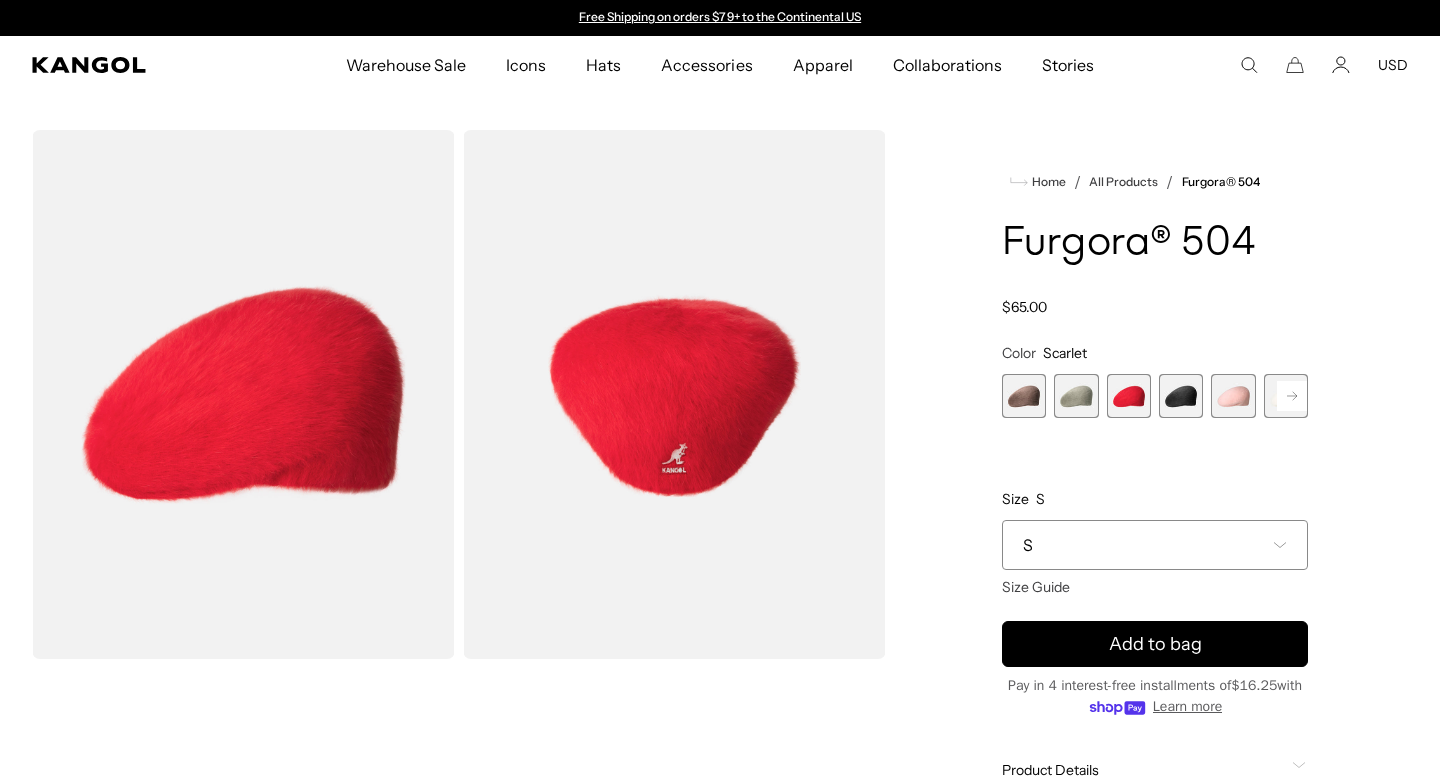 click on "S" at bounding box center (1155, 545) 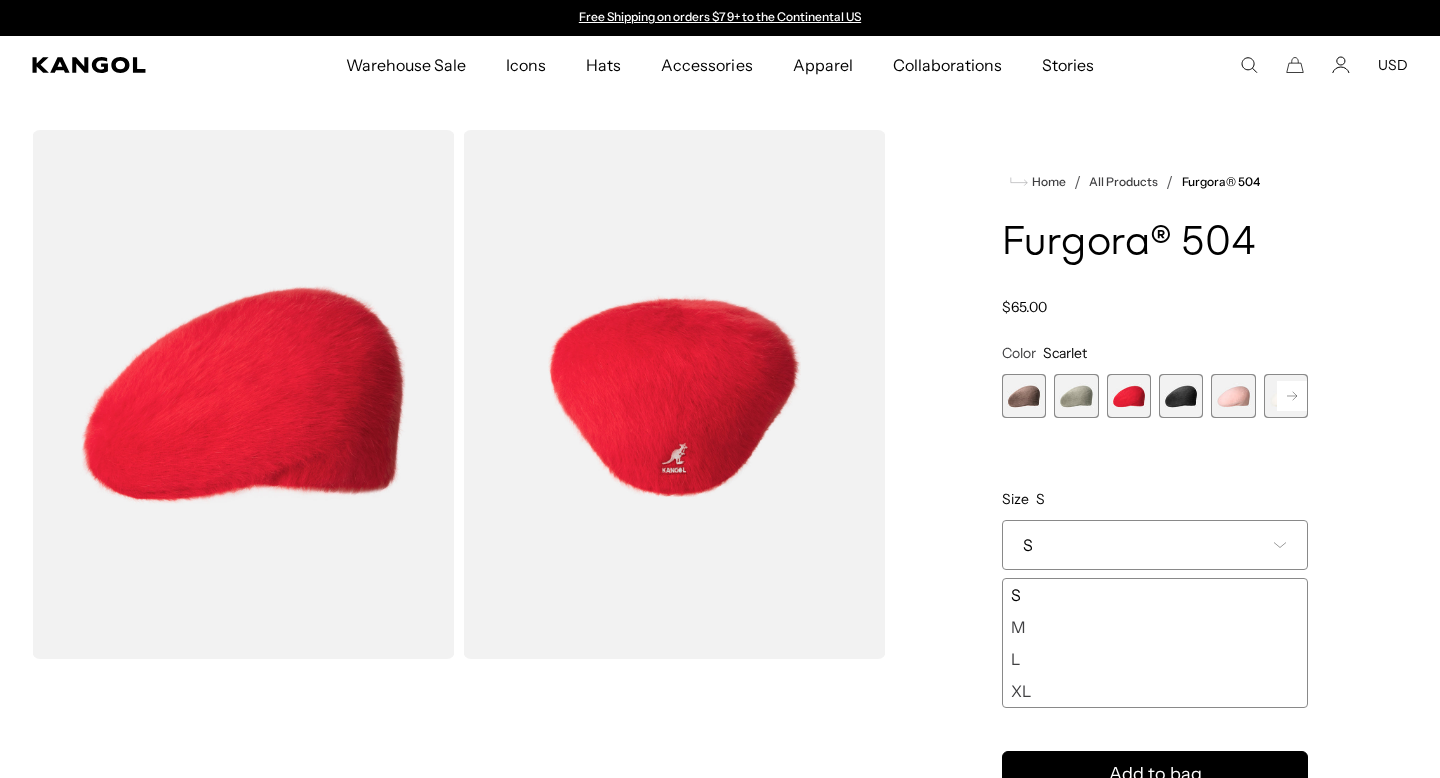 click on "Color
Scarlet
Previous
Next
Cocoa
Variant sold out or unavailable
Moss Grey
Variant sold out or unavailable
Scarlet
Variant sold out or unavailable
Black
Variant sold out or unavailable
Dusty Rose
Variant sold out or unavailable
Ivory
Variant sold out or unavailable" at bounding box center [1155, 526] 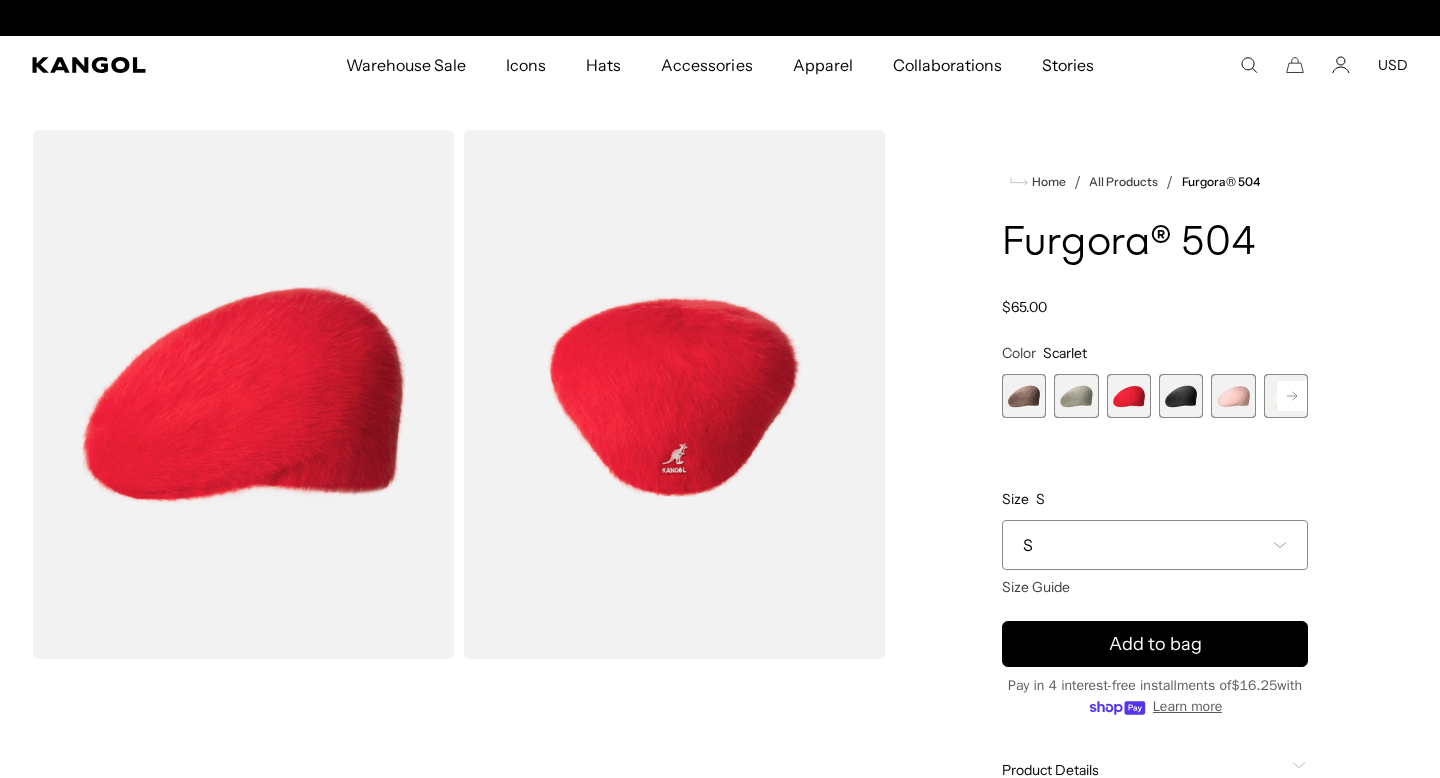 scroll, scrollTop: 0, scrollLeft: 412, axis: horizontal 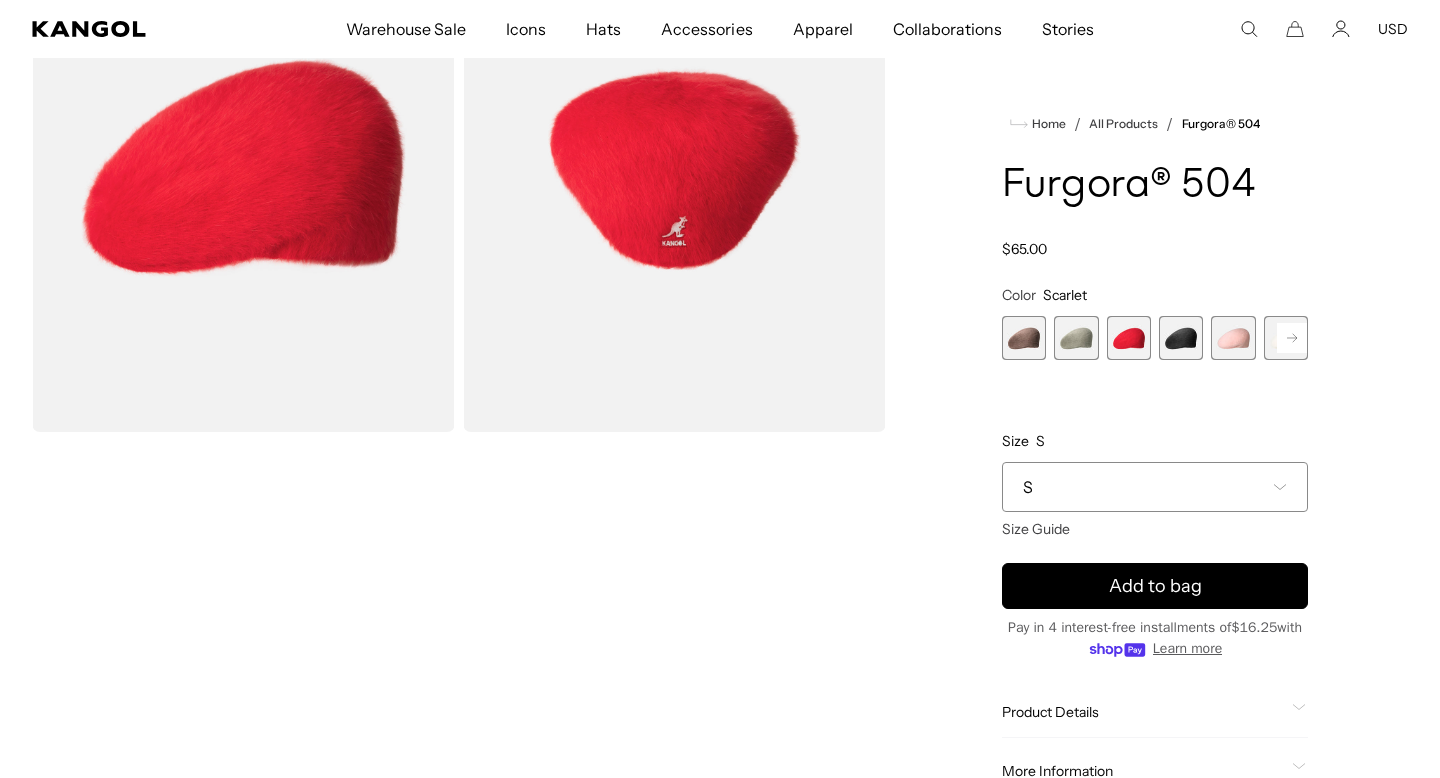 click 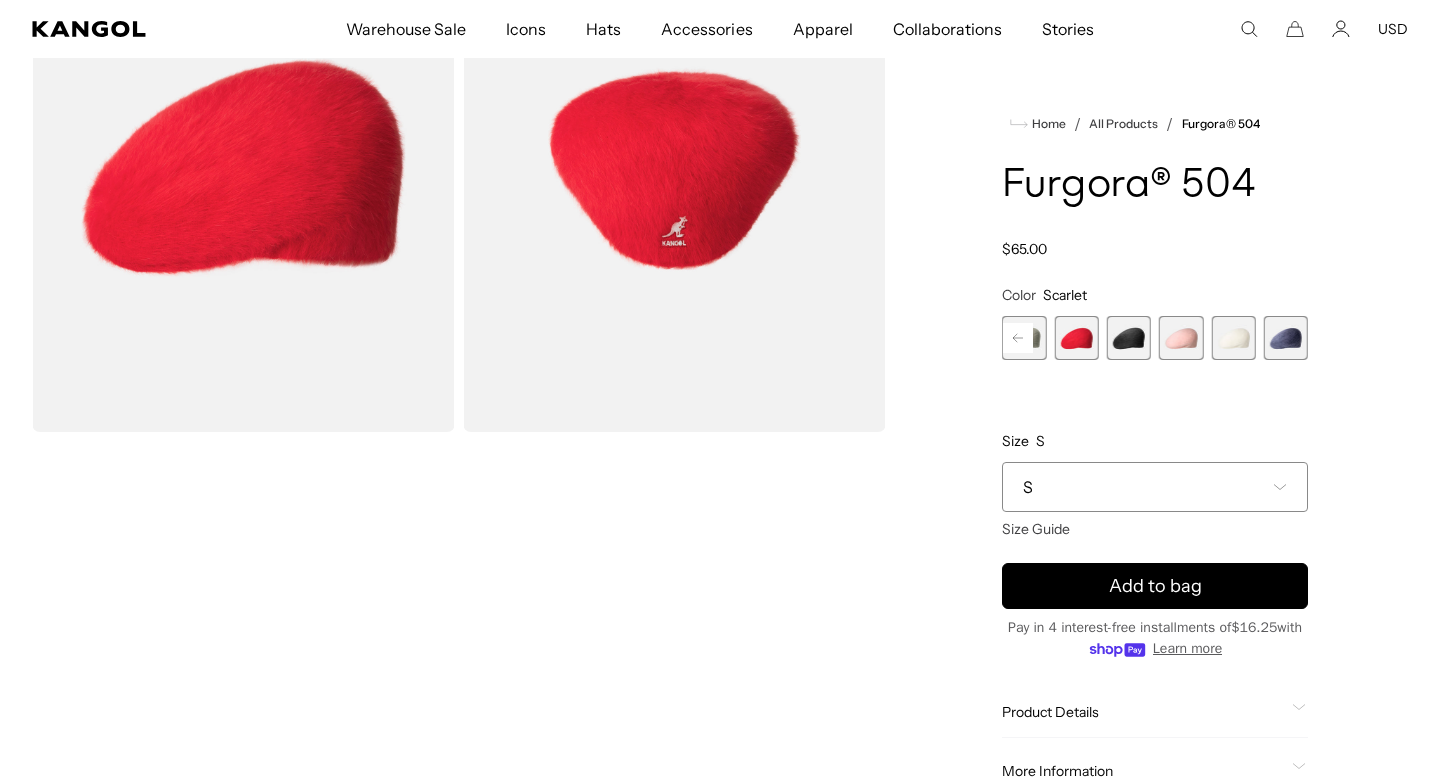 click at bounding box center (1286, 338) 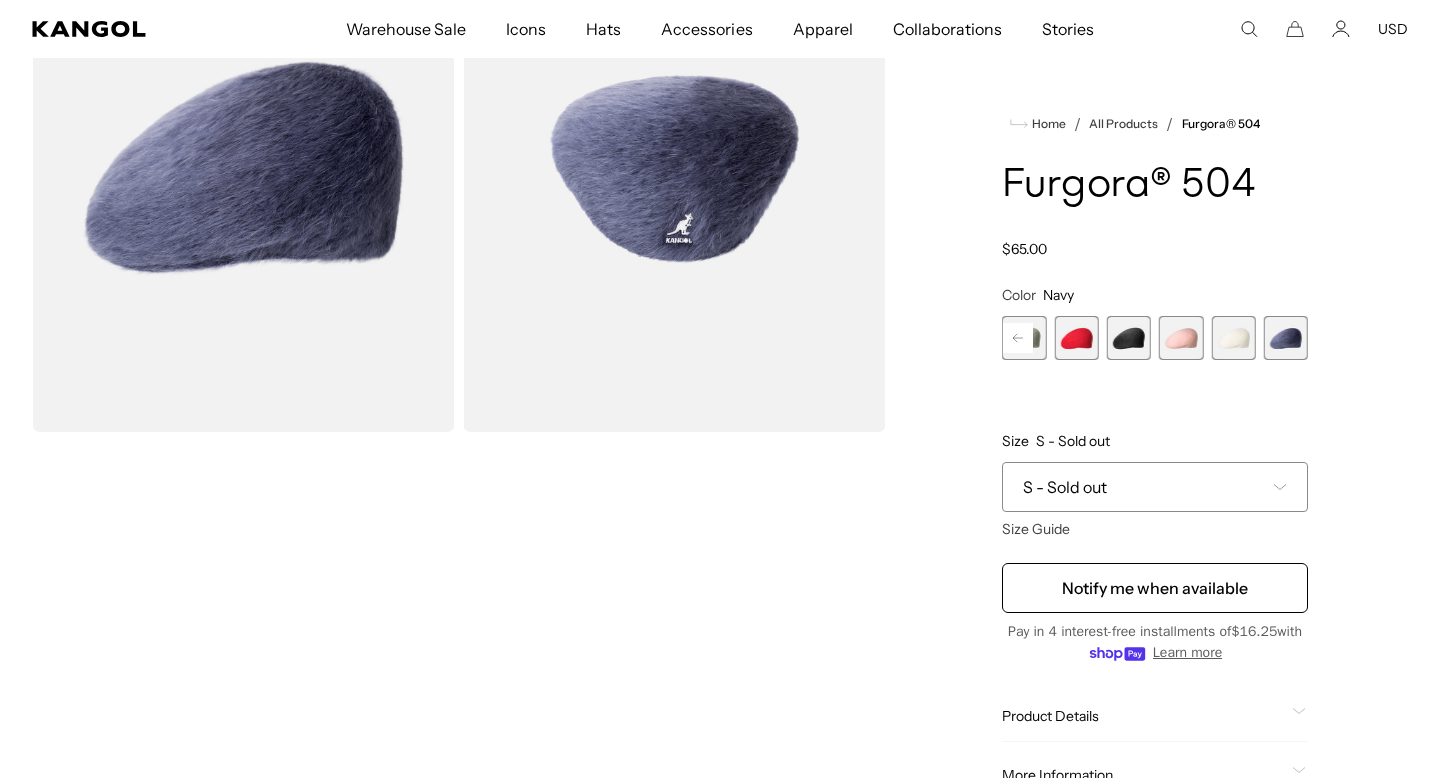 scroll, scrollTop: 0, scrollLeft: 412, axis: horizontal 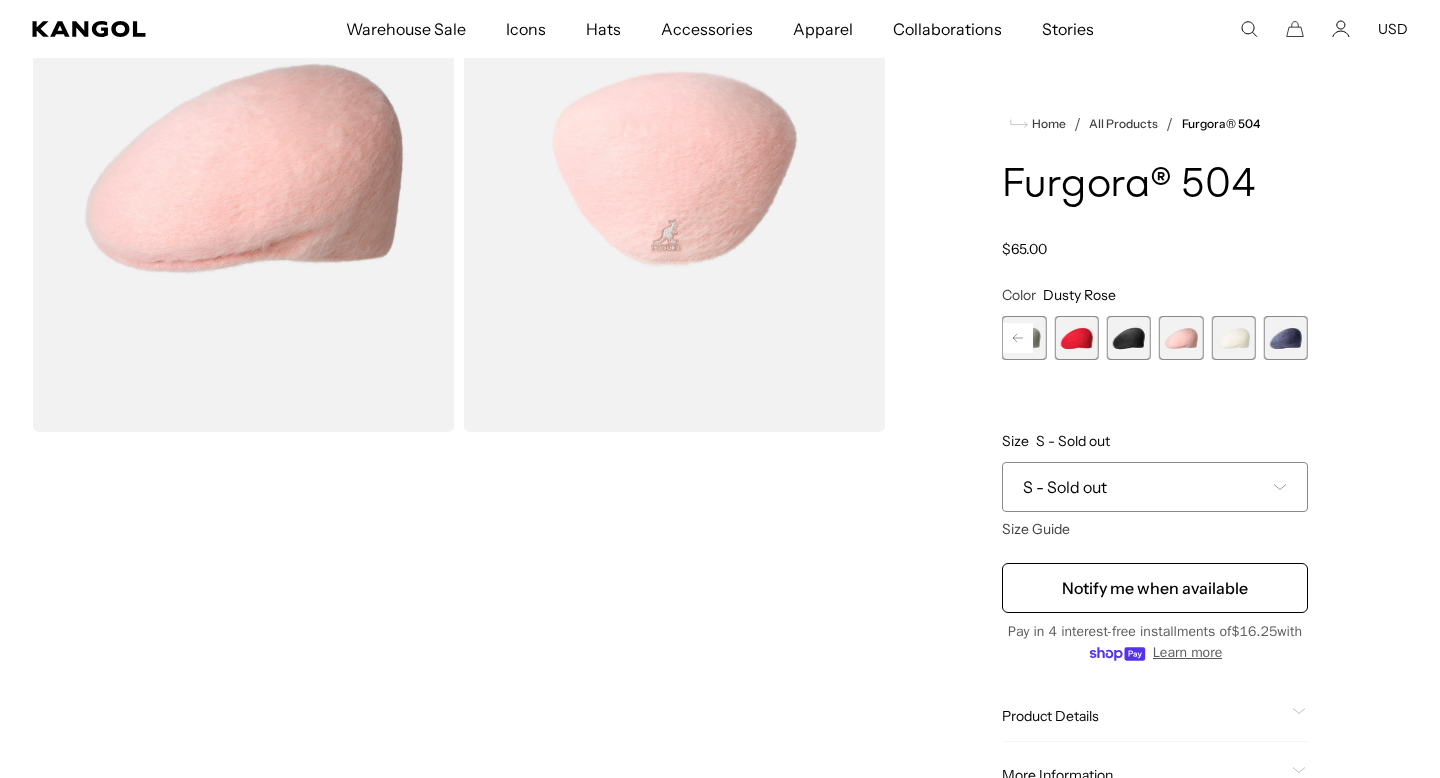 click at bounding box center (1233, 338) 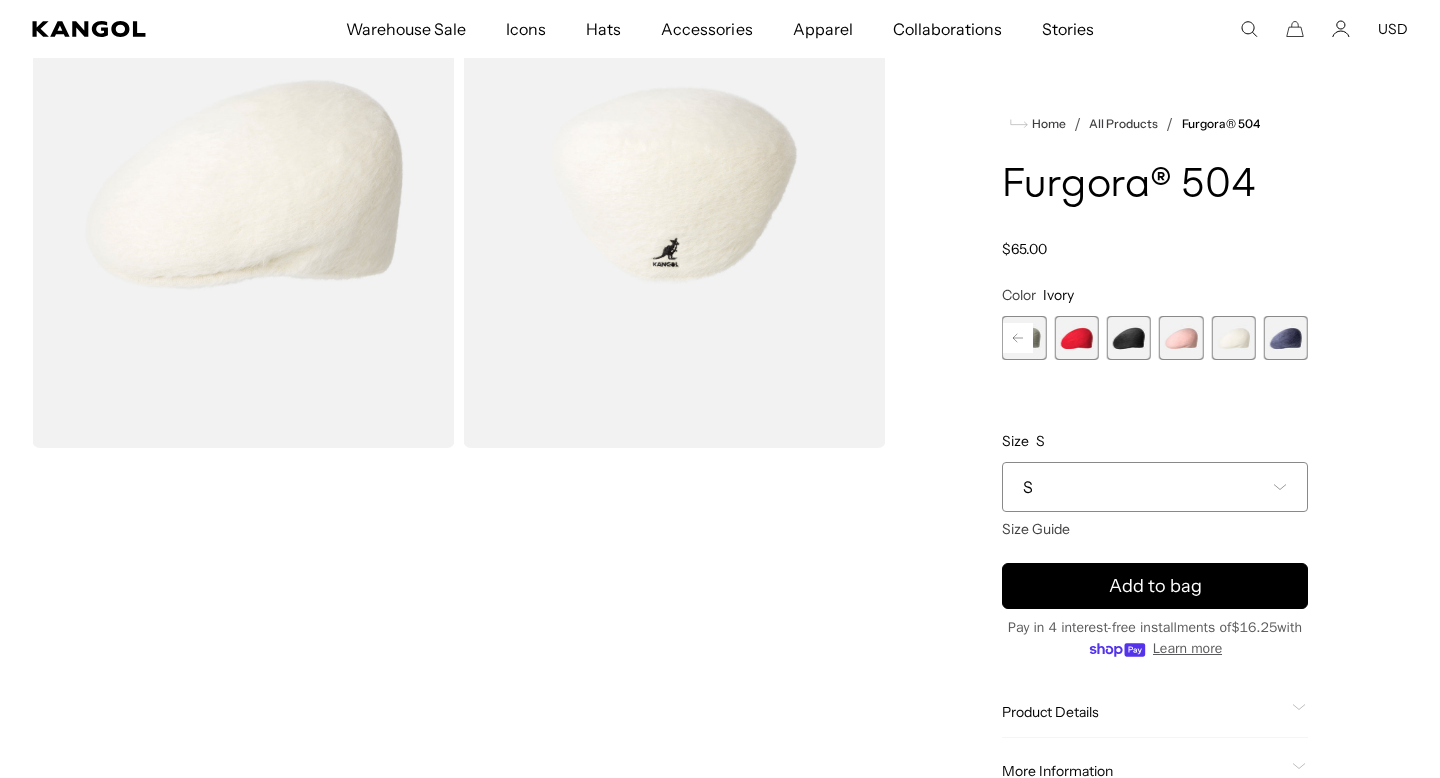 scroll, scrollTop: 227, scrollLeft: 0, axis: vertical 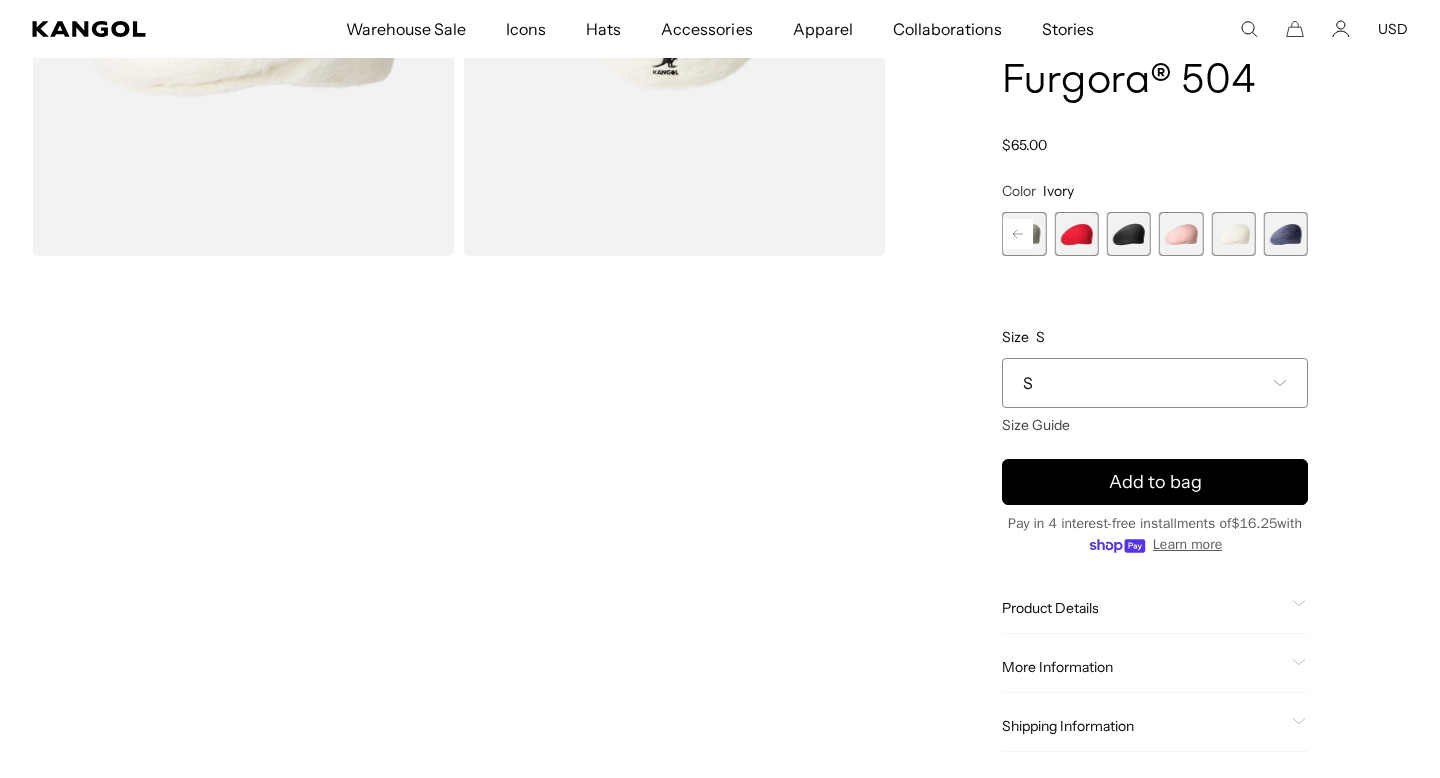 click 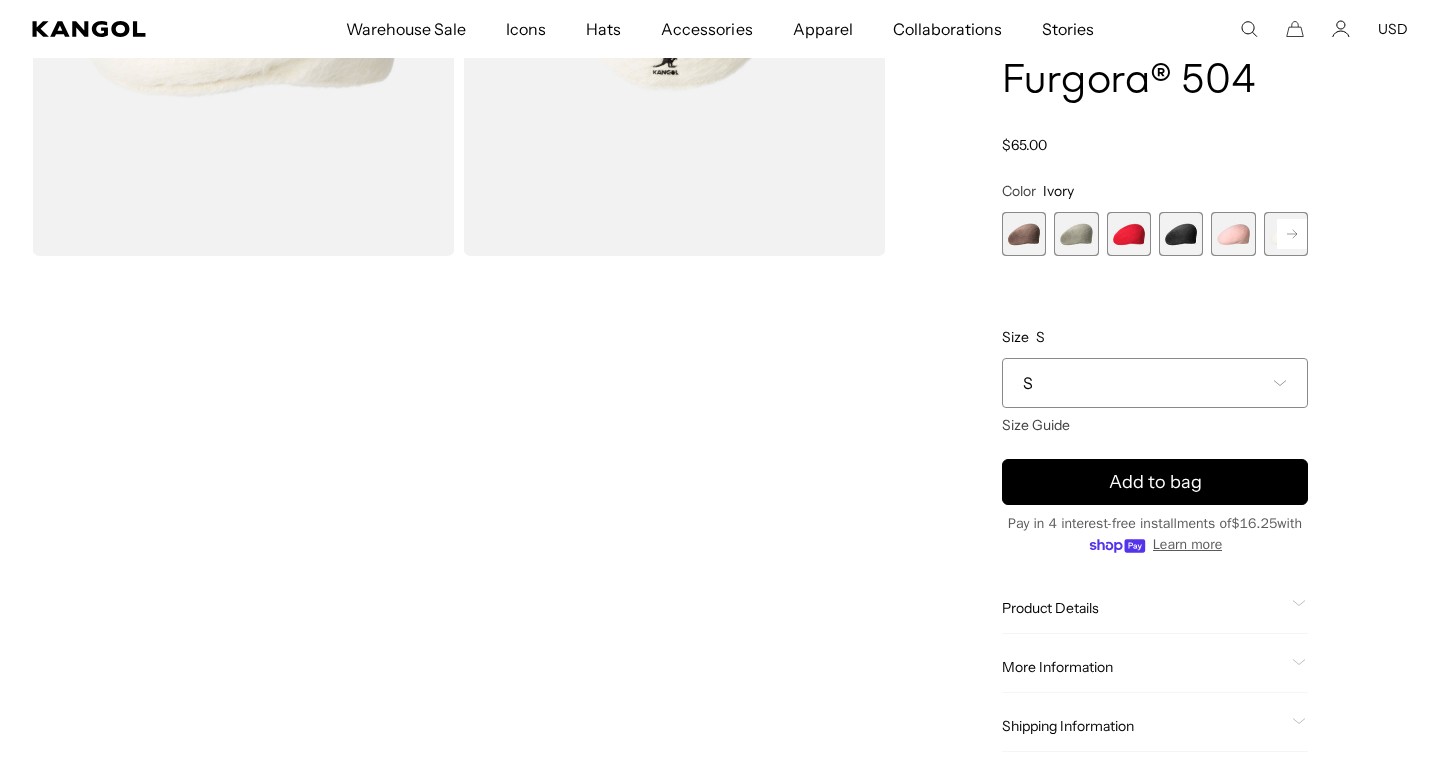 click at bounding box center (1129, 234) 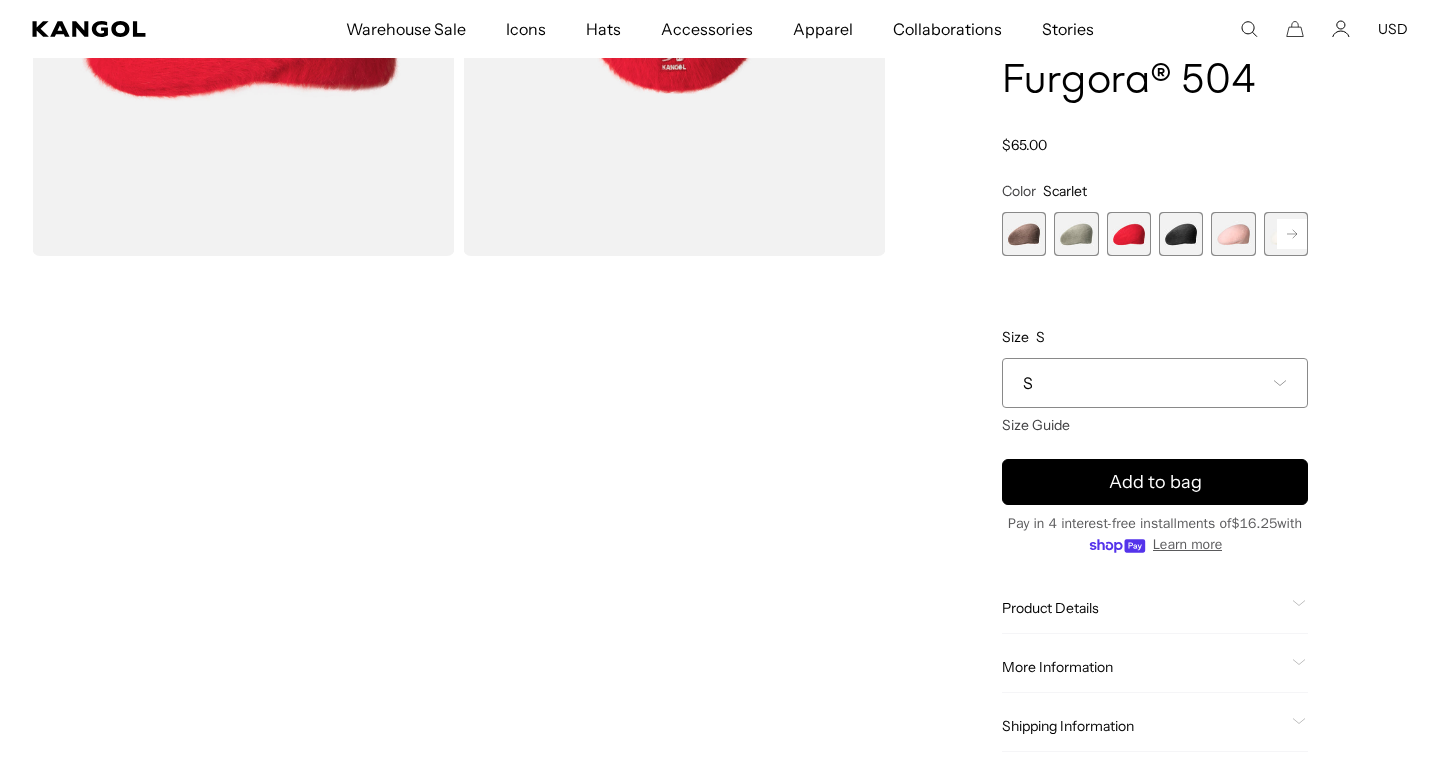 scroll, scrollTop: 212, scrollLeft: 0, axis: vertical 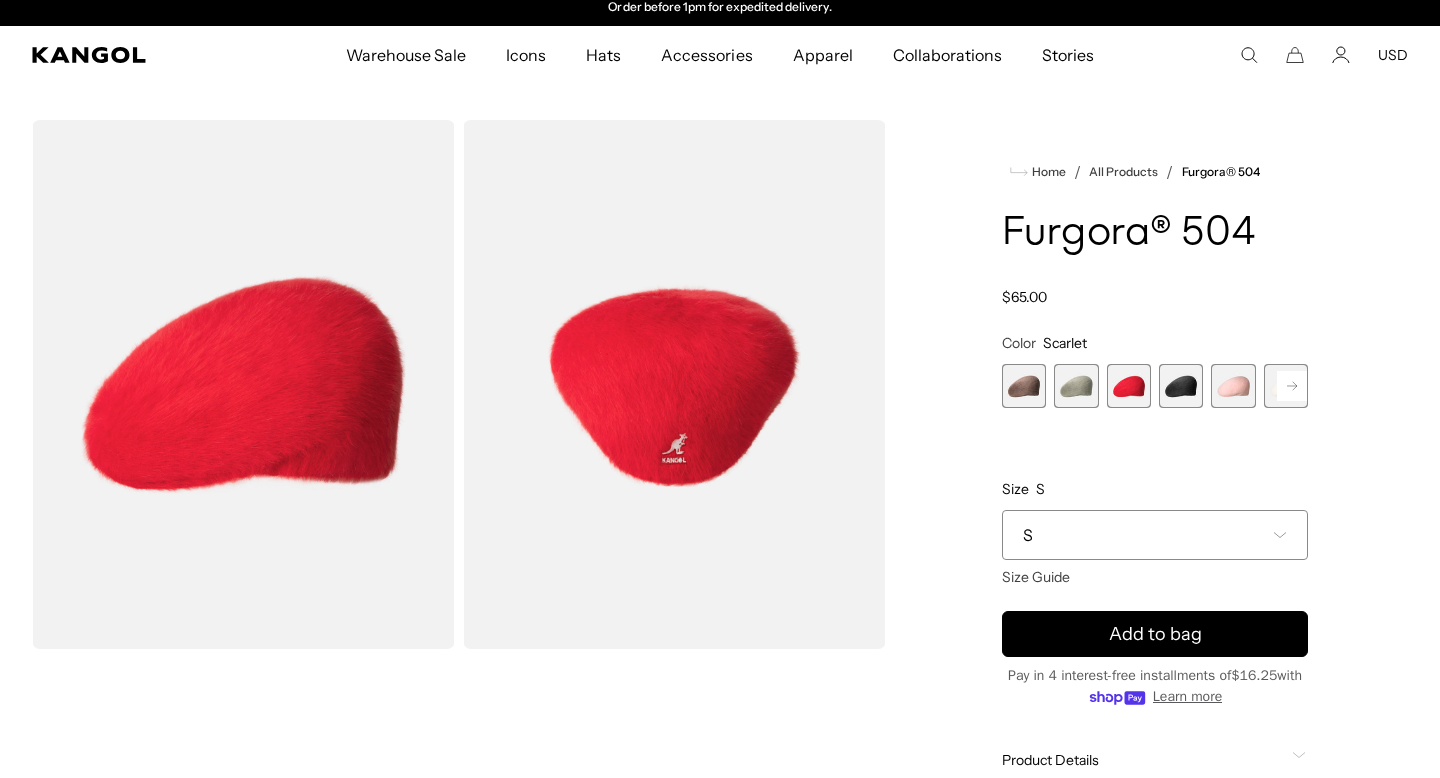 click at bounding box center (1181, 386) 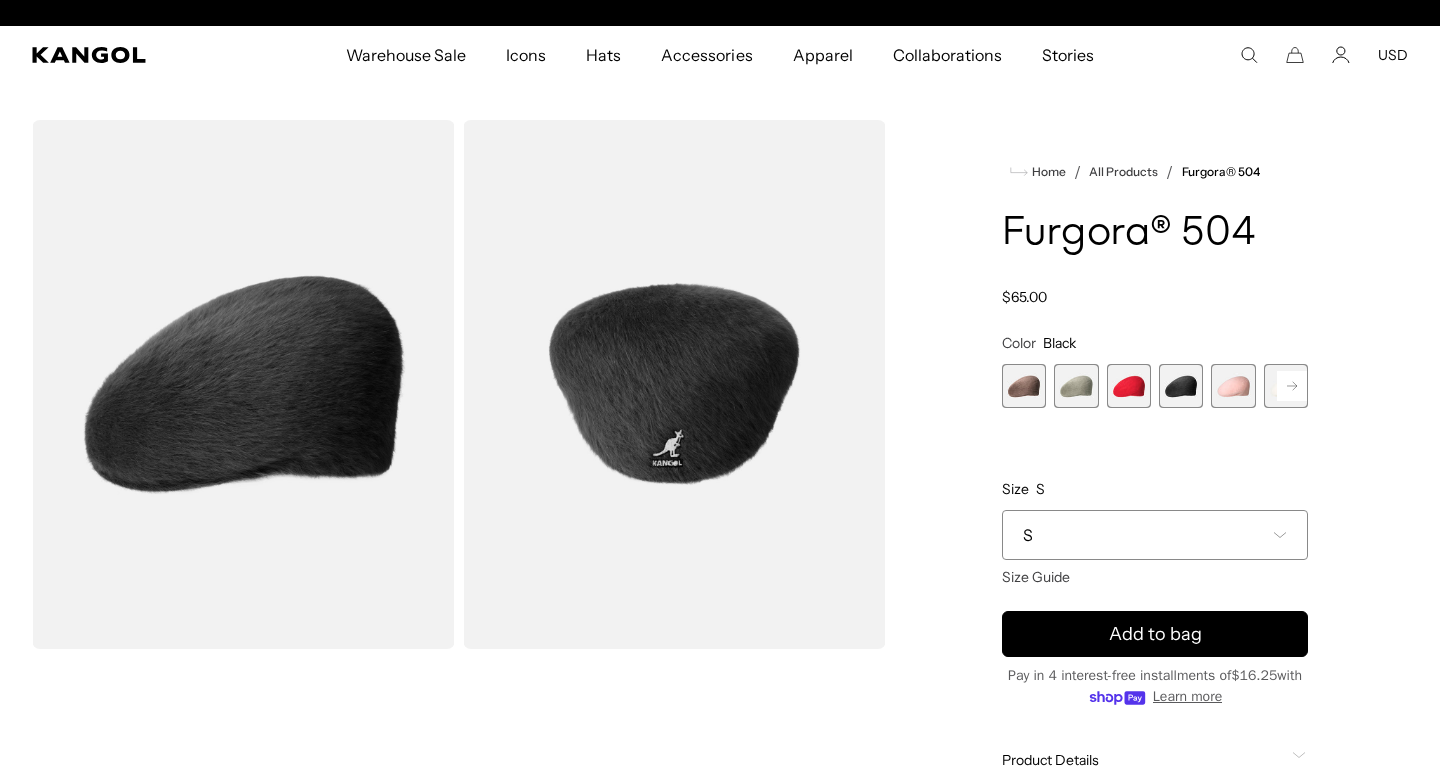 scroll, scrollTop: 0, scrollLeft: 0, axis: both 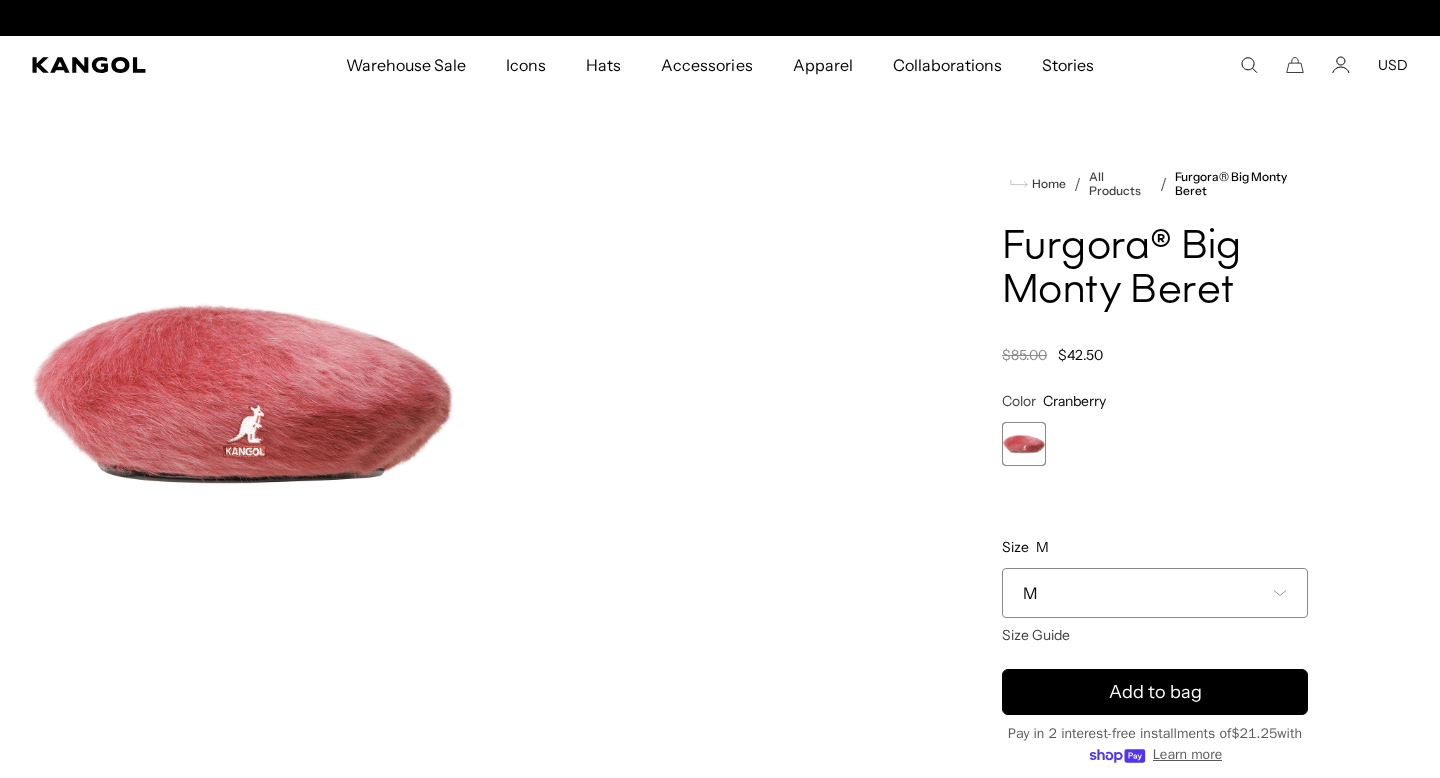 click on "M" at bounding box center (1155, 593) 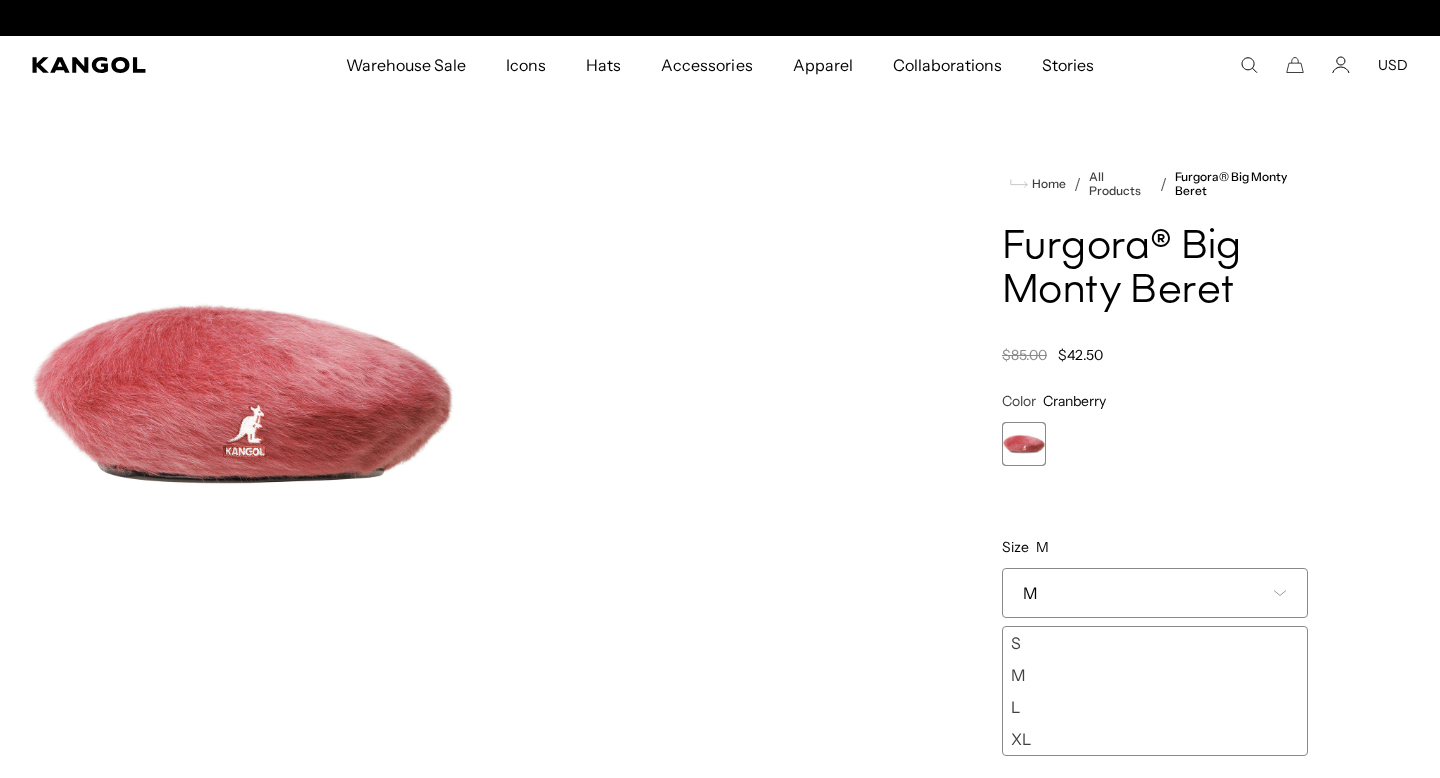 scroll, scrollTop: 0, scrollLeft: 412, axis: horizontal 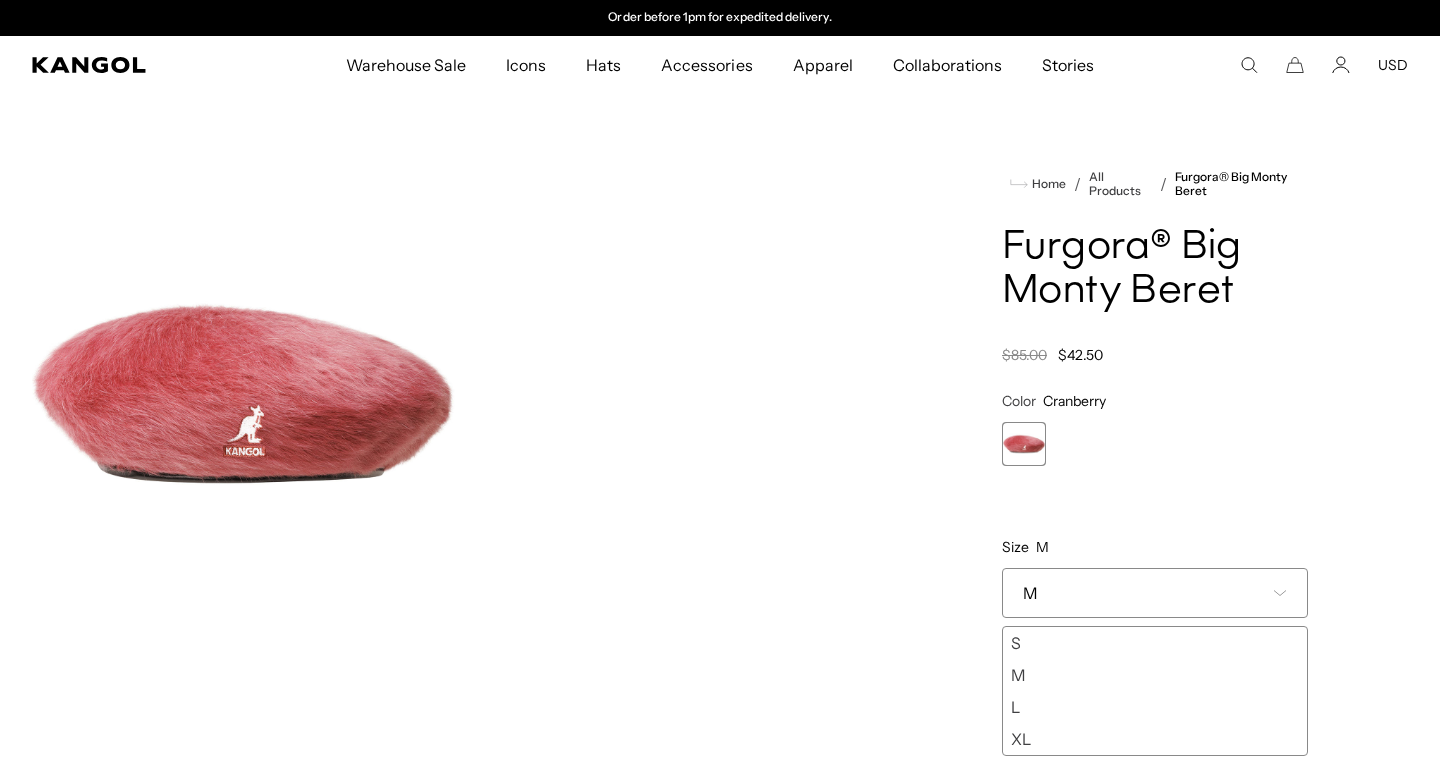 click on "Cranberry
Variant sold out or unavailable" at bounding box center (1155, 444) 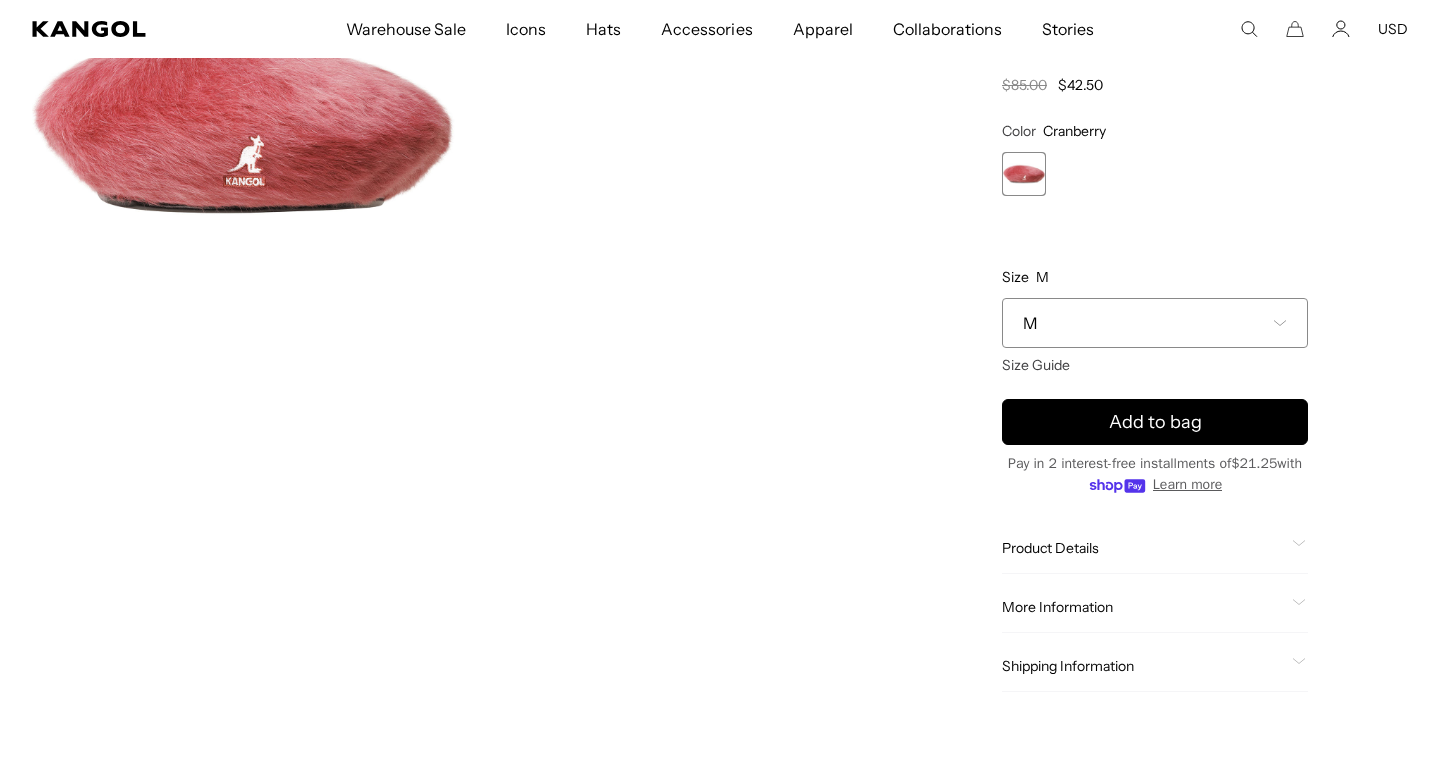 scroll, scrollTop: 282, scrollLeft: 0, axis: vertical 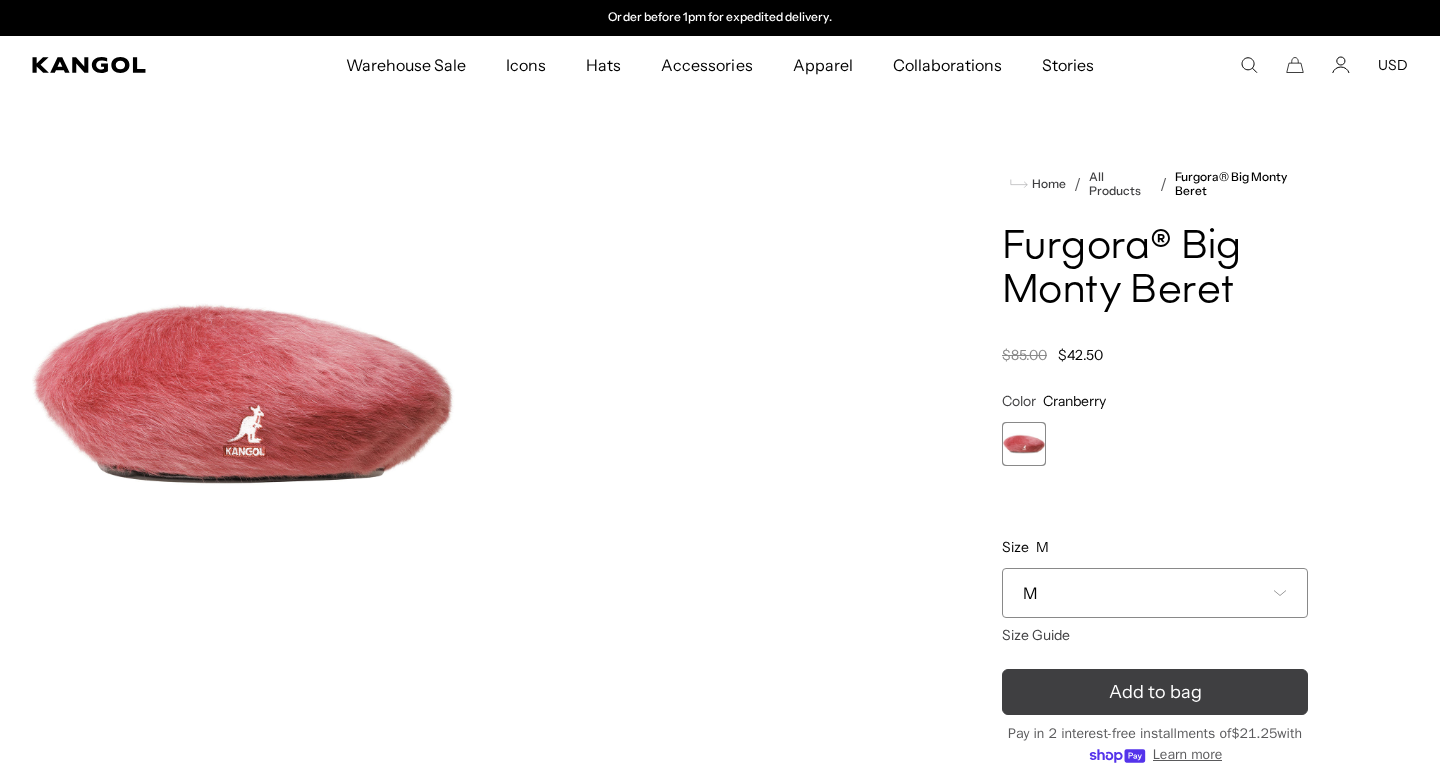 click on "Add to bag" at bounding box center (1155, 692) 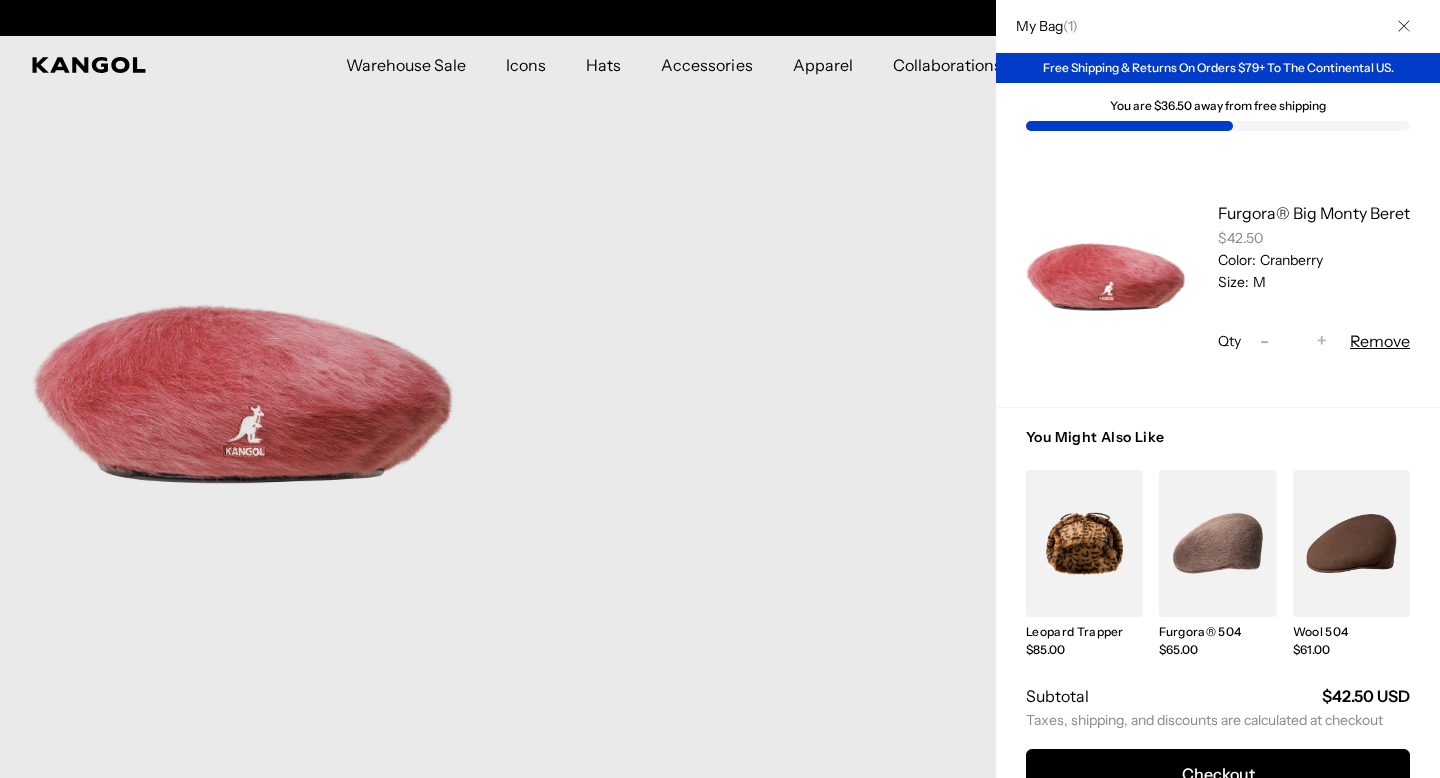 scroll, scrollTop: 0, scrollLeft: 0, axis: both 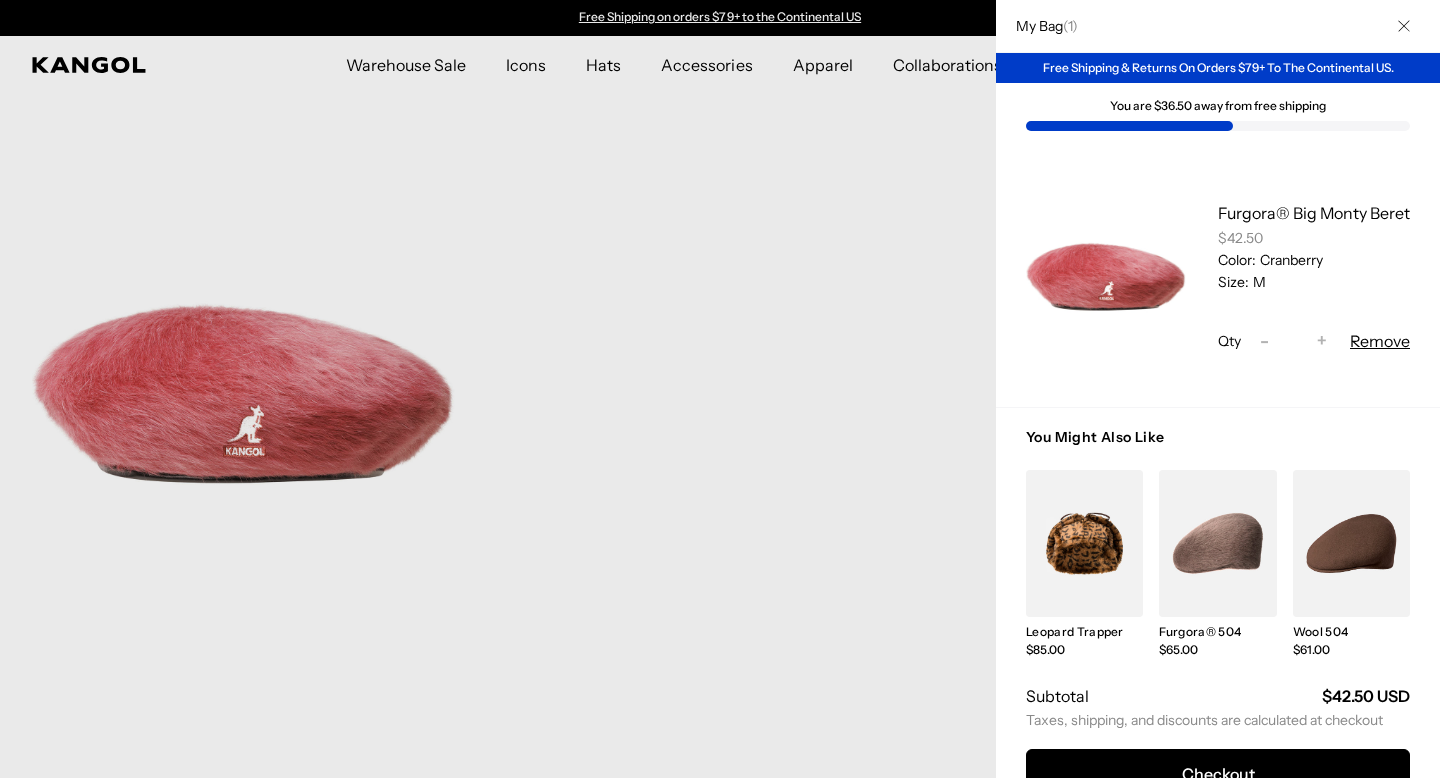 click 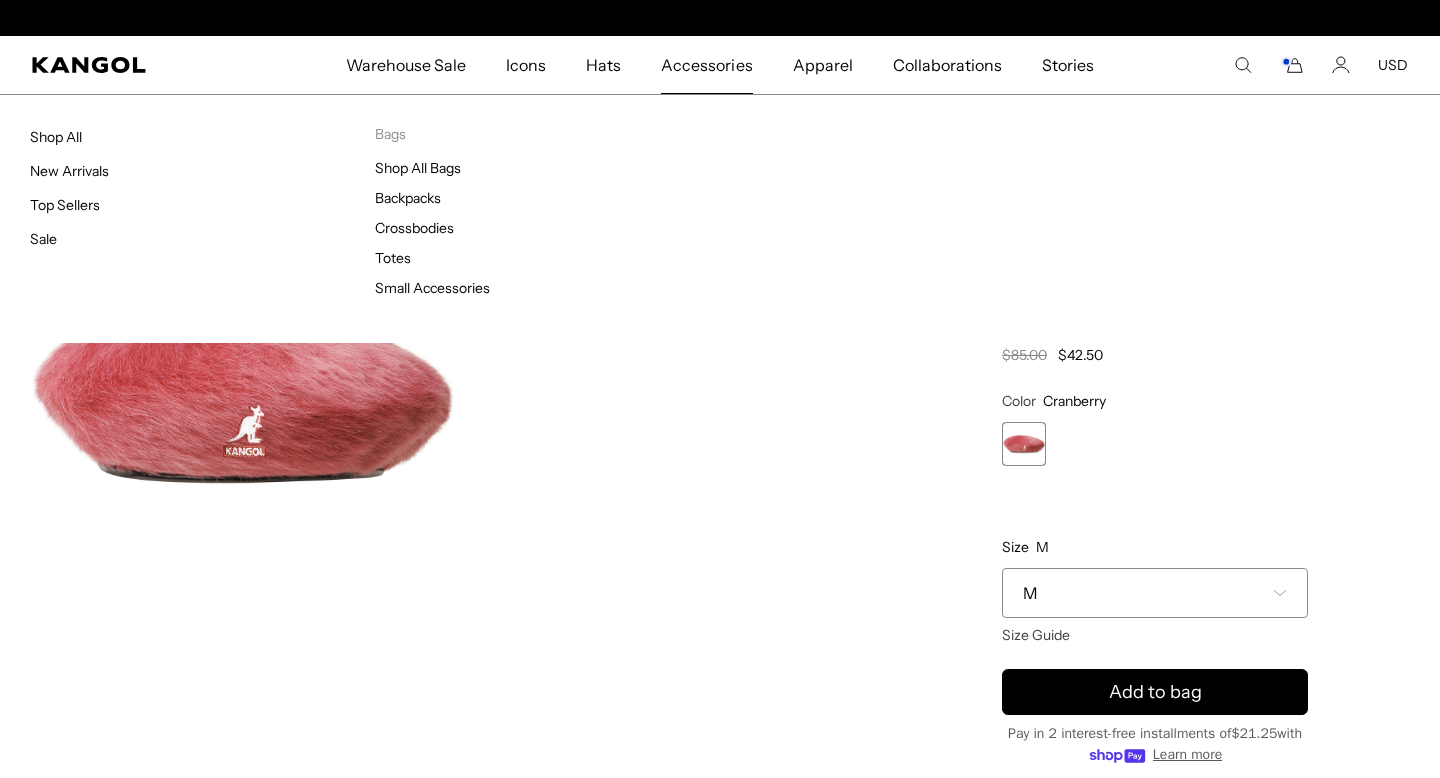 scroll, scrollTop: 0, scrollLeft: 412, axis: horizontal 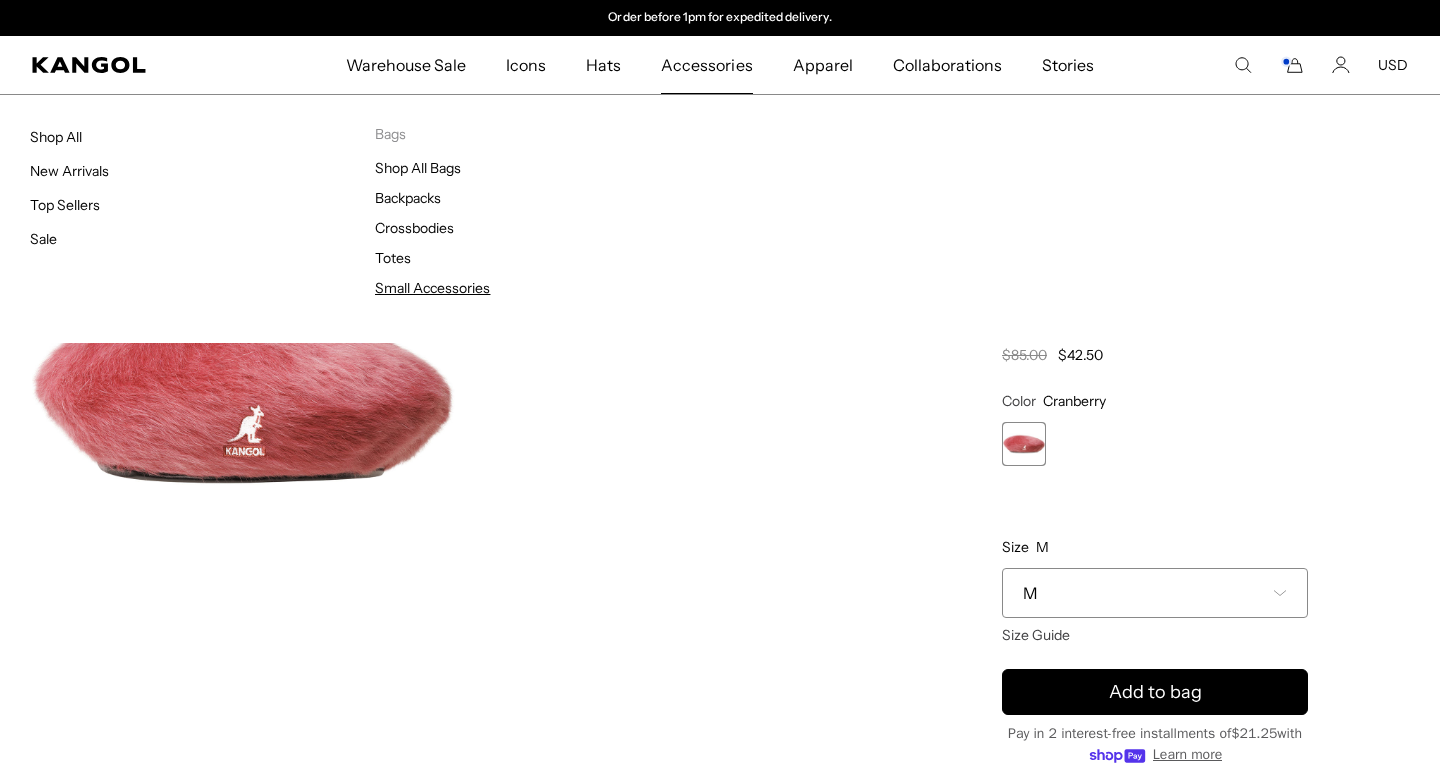 click on "Small Accessories" at bounding box center [432, 288] 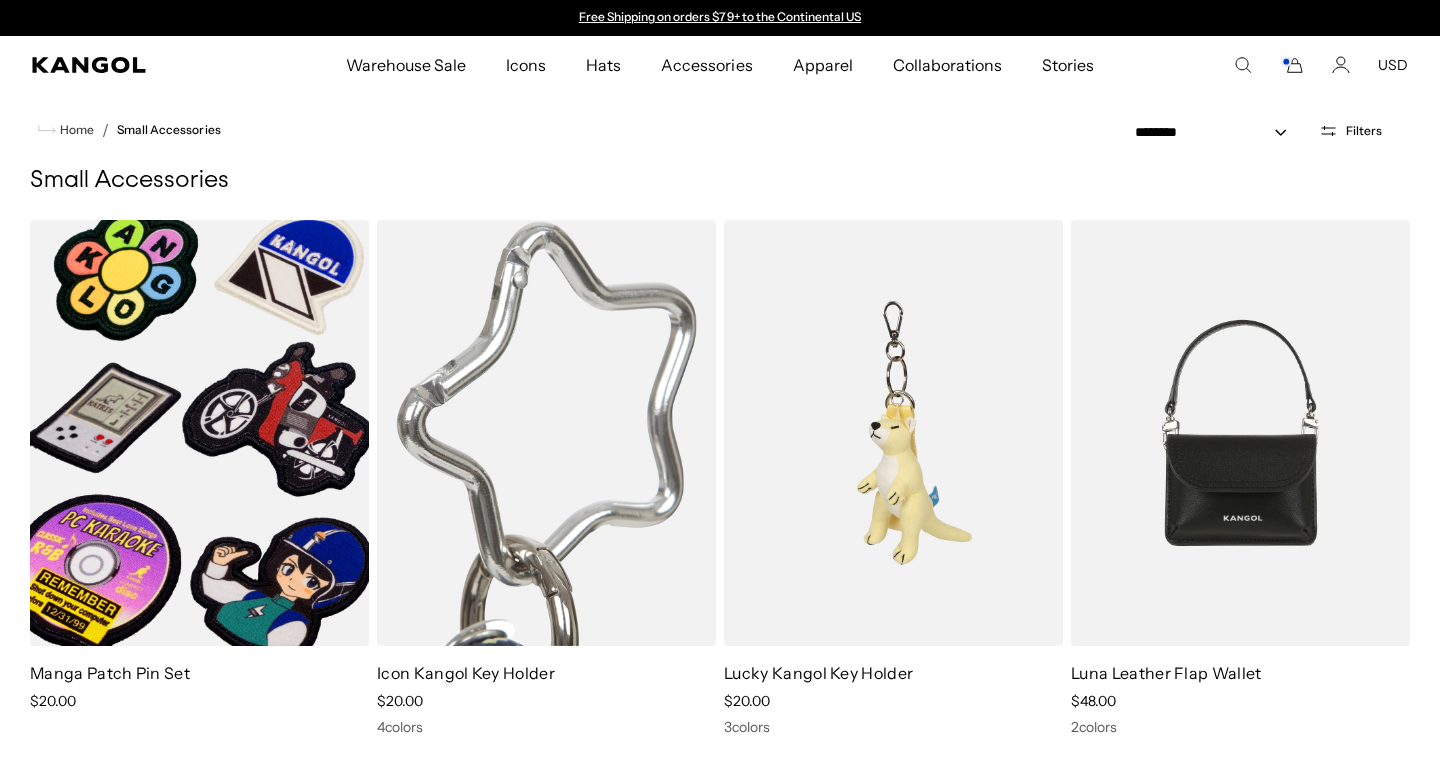 scroll, scrollTop: 0, scrollLeft: 0, axis: both 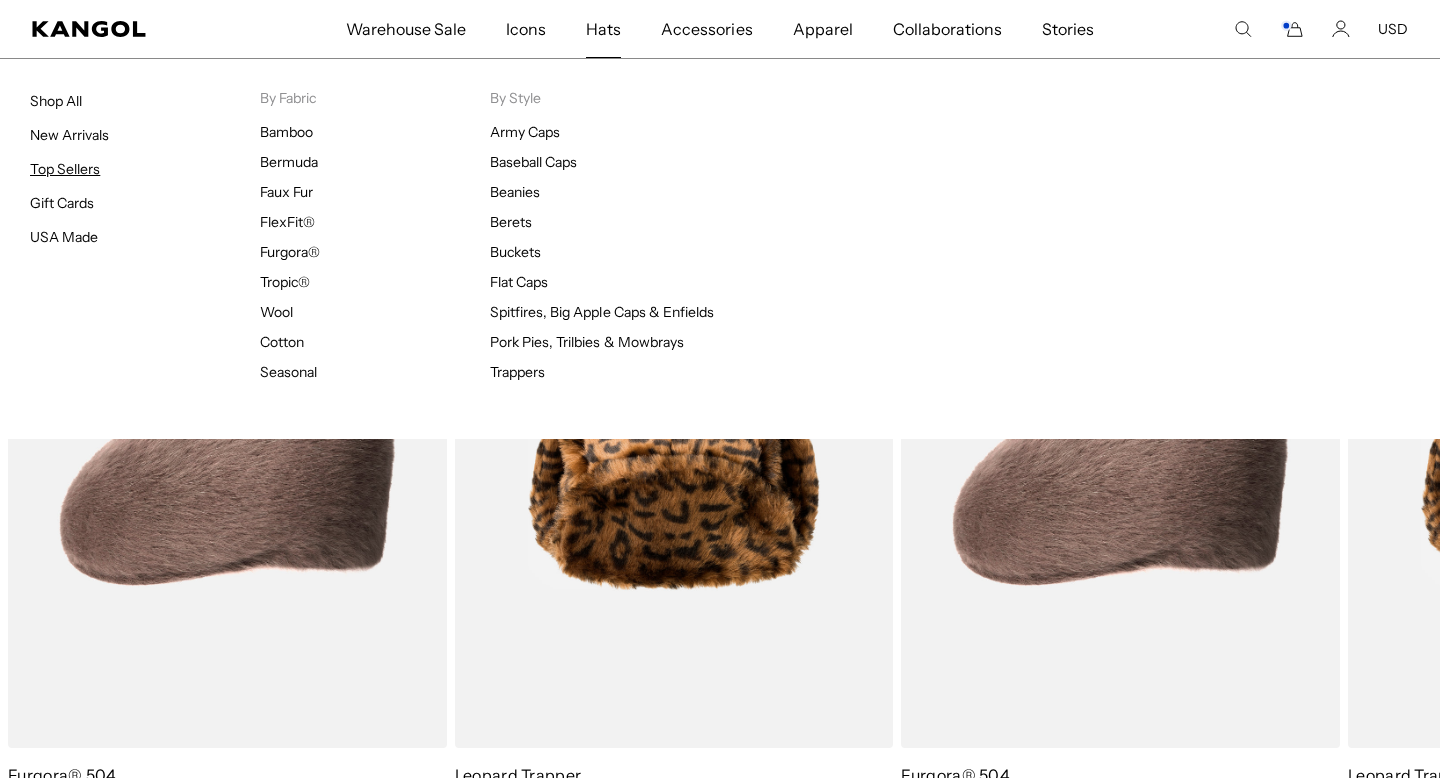 click on "Top Sellers" at bounding box center [65, 169] 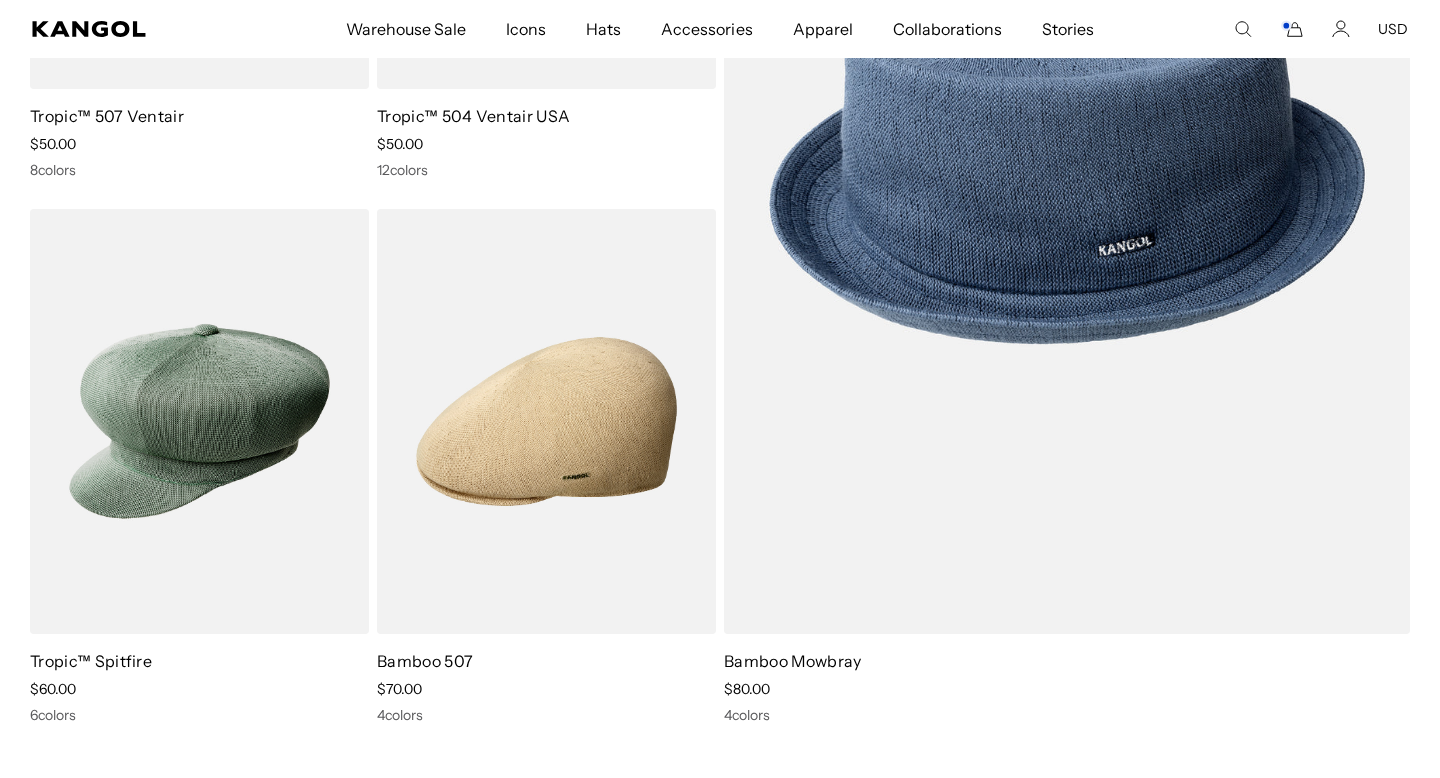 scroll, scrollTop: 559, scrollLeft: 0, axis: vertical 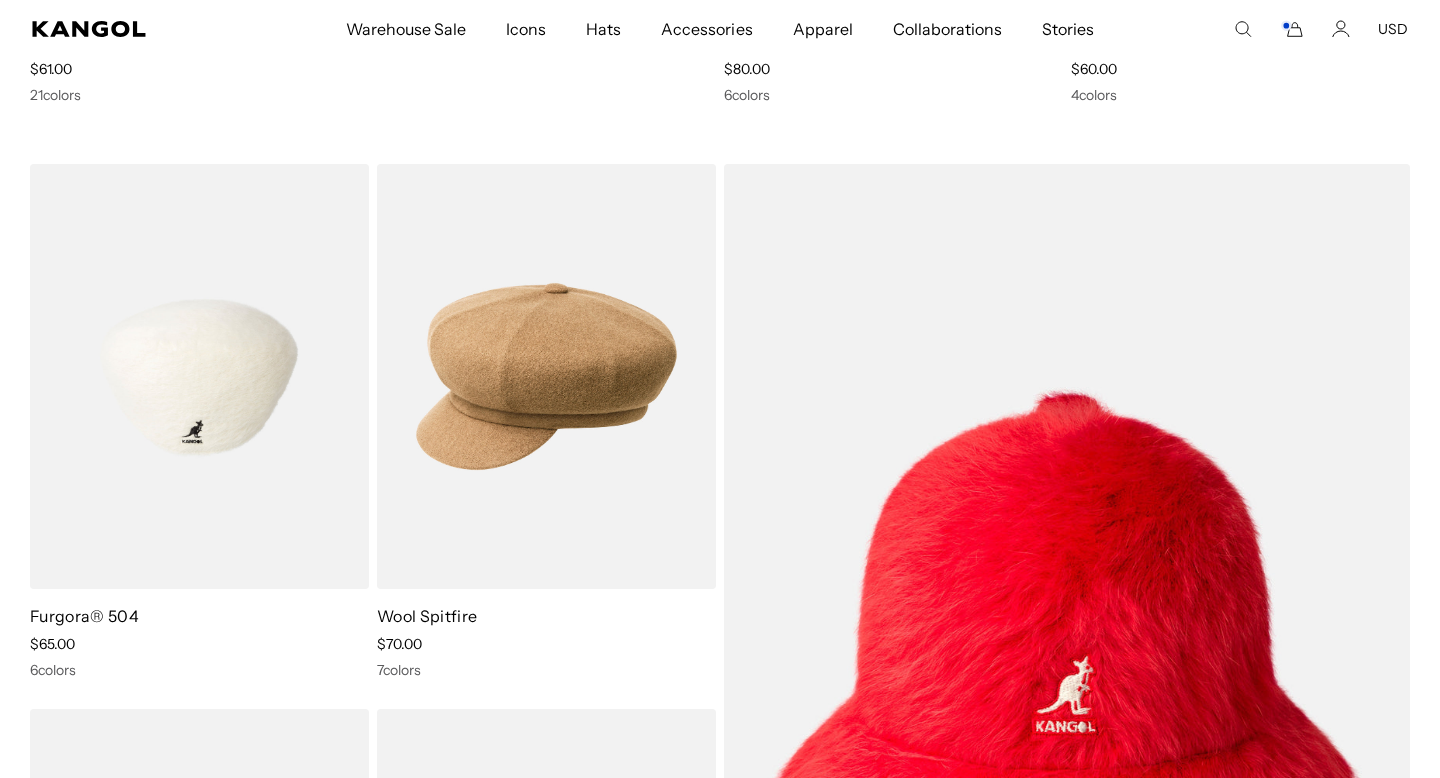 click at bounding box center (199, 377) 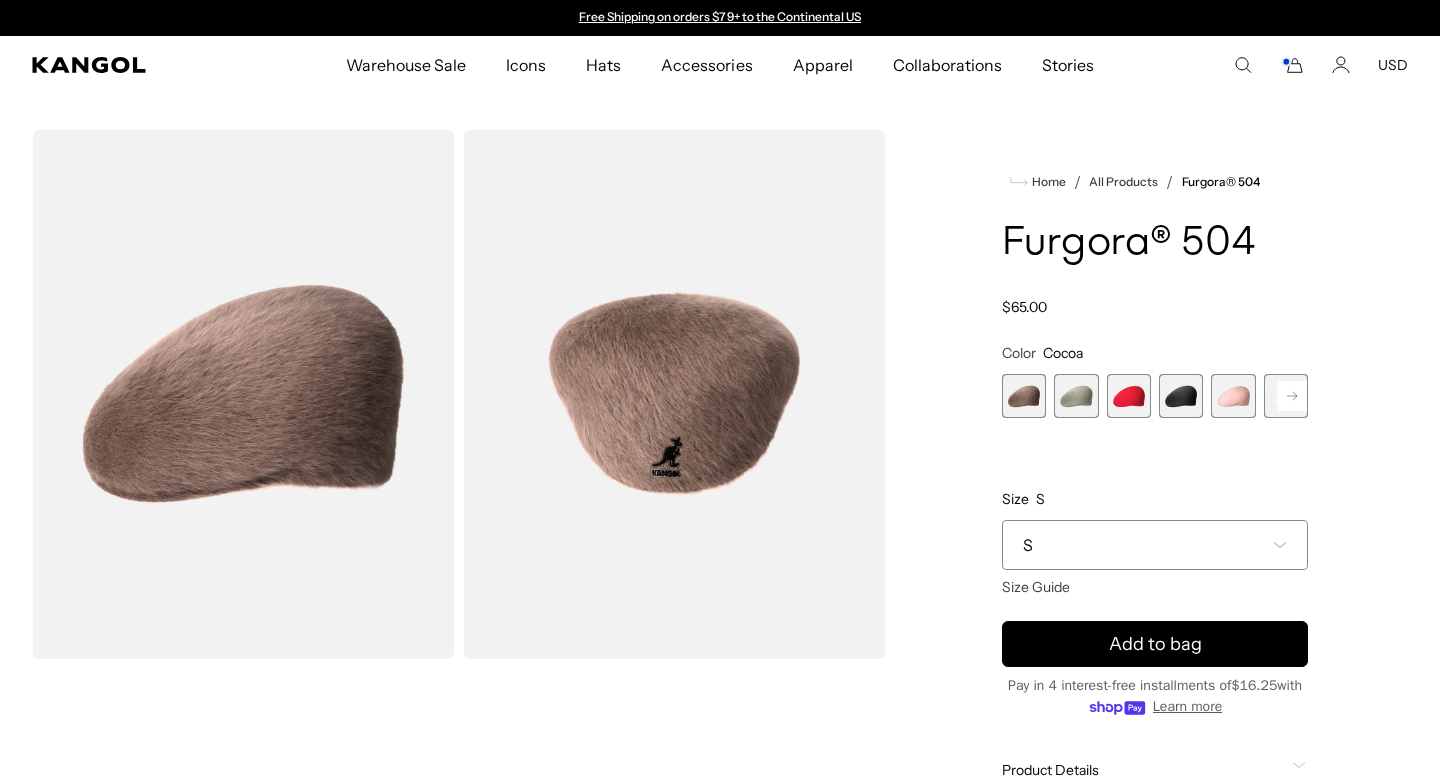 scroll, scrollTop: 0, scrollLeft: 0, axis: both 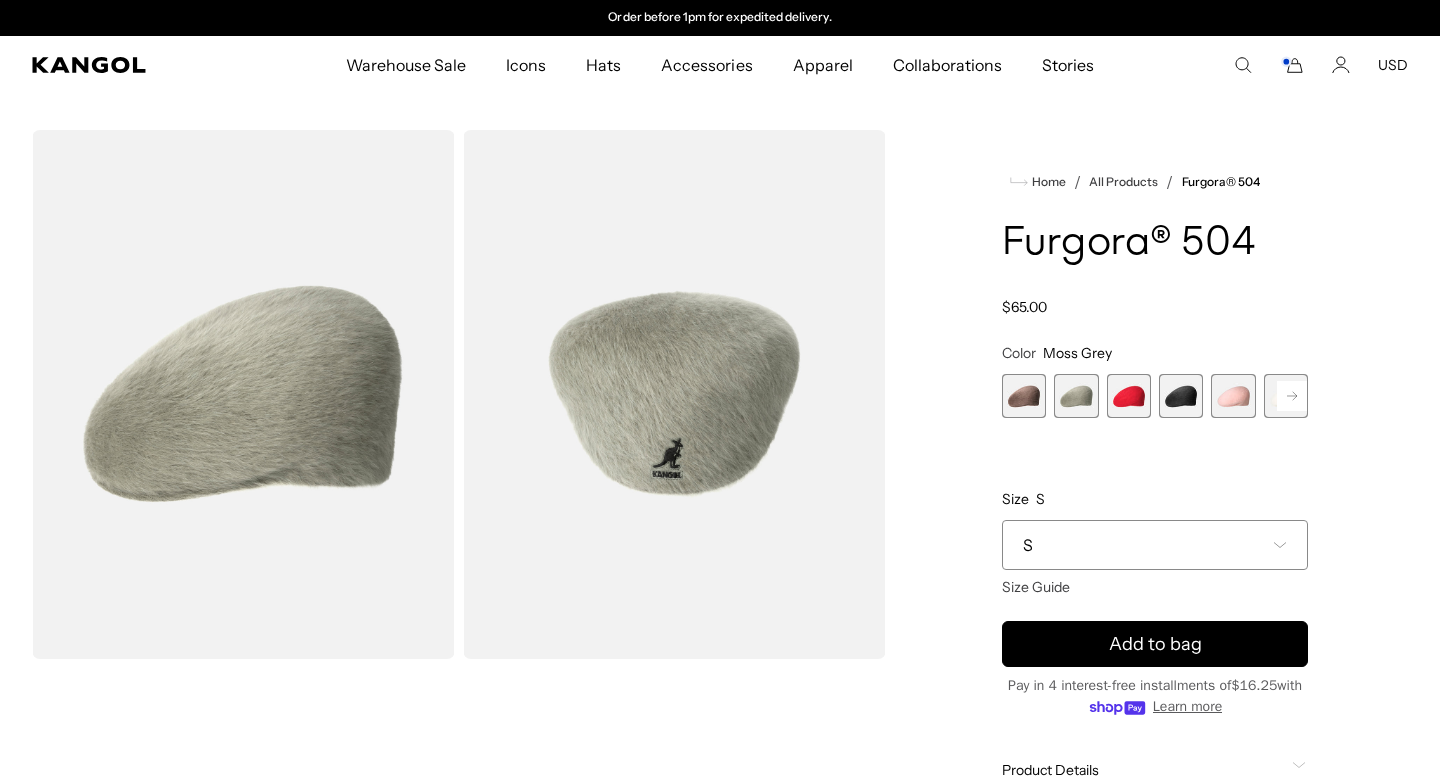 click 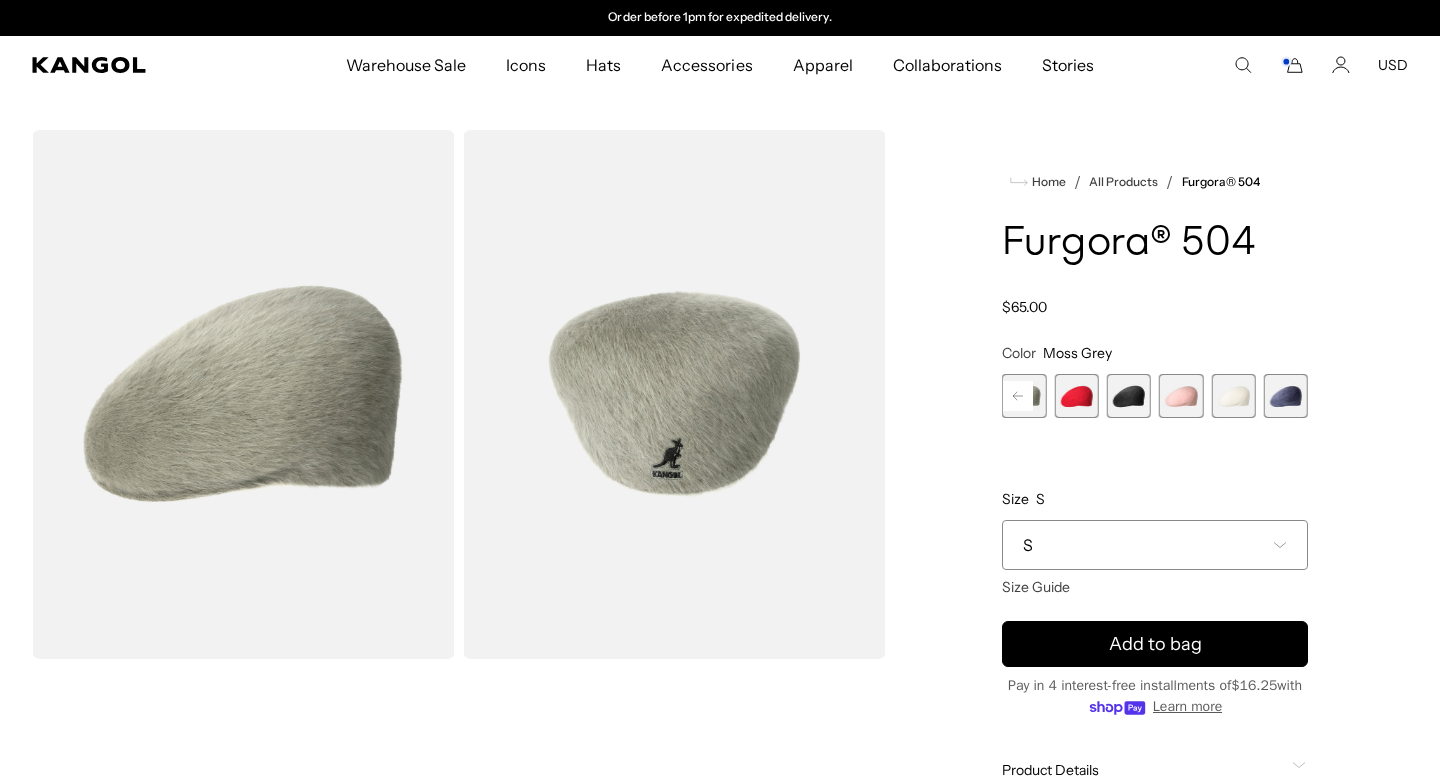 click 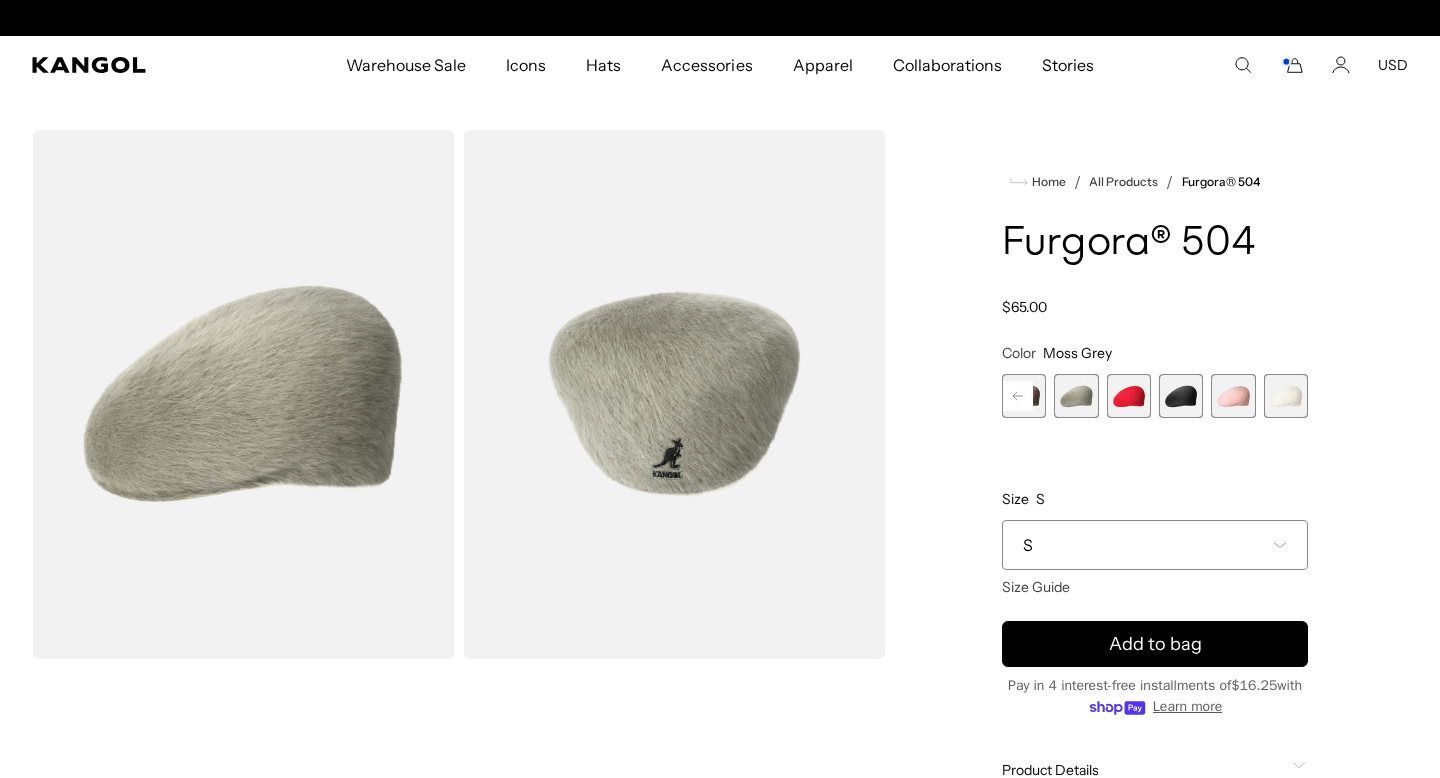 scroll, scrollTop: 0, scrollLeft: 0, axis: both 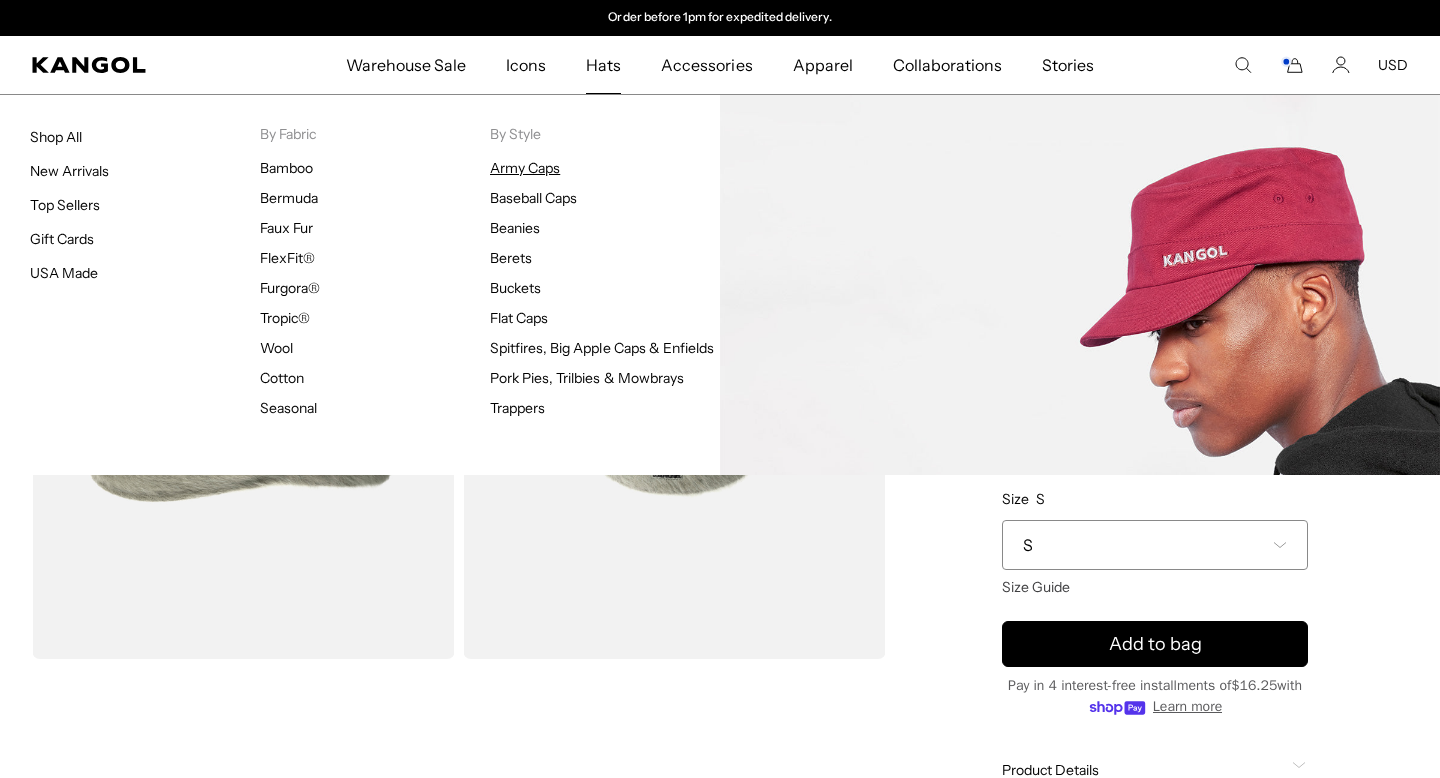 click on "Army Caps" at bounding box center [525, 168] 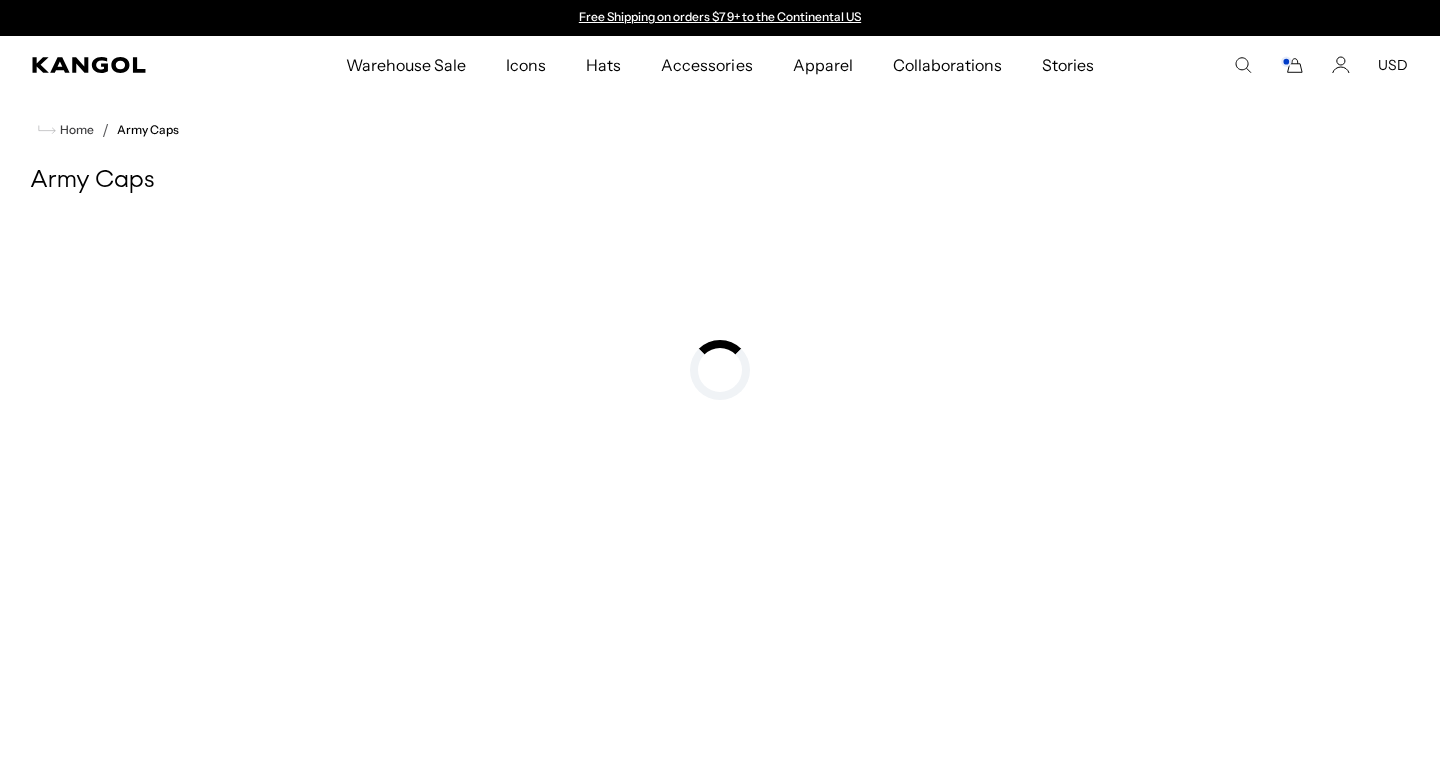 scroll, scrollTop: 0, scrollLeft: 0, axis: both 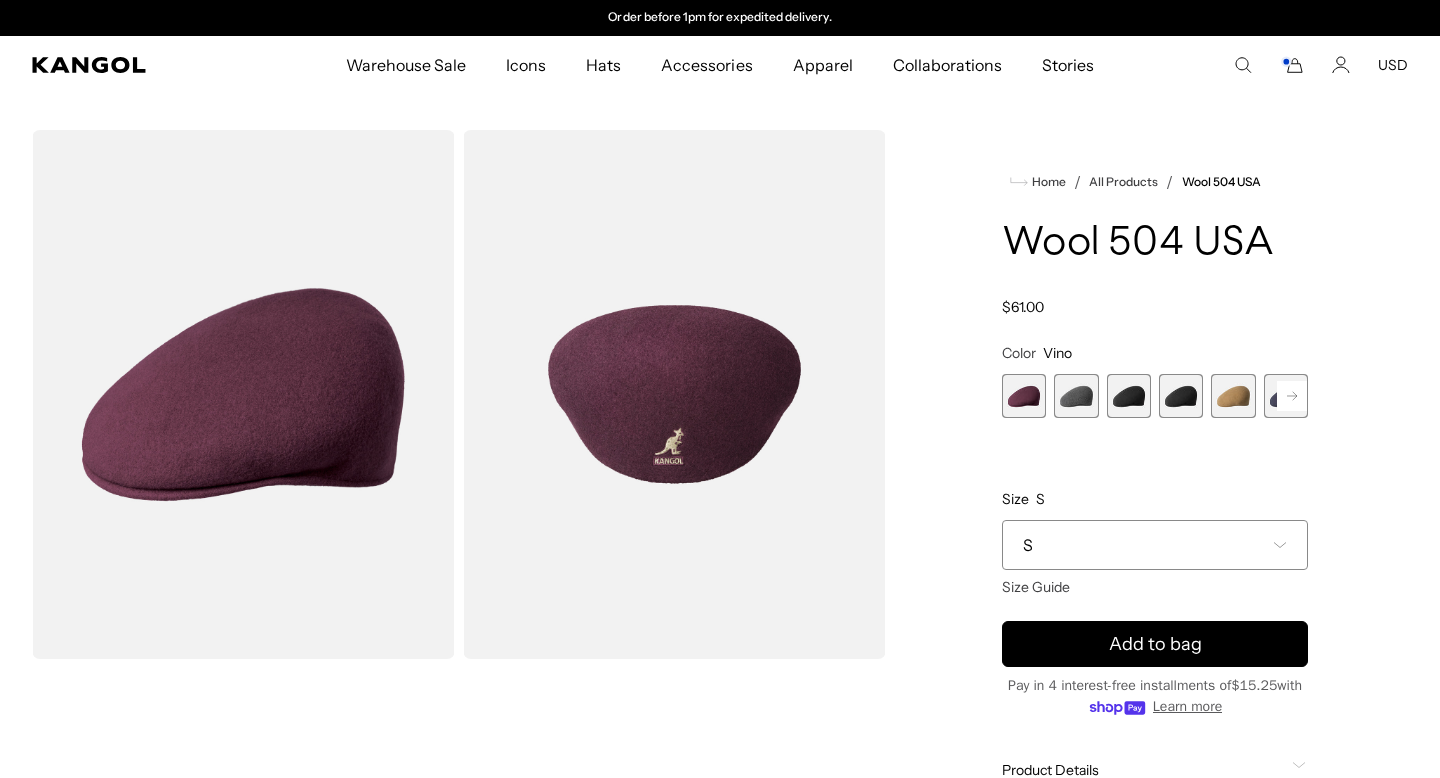 click at bounding box center (1076, 396) 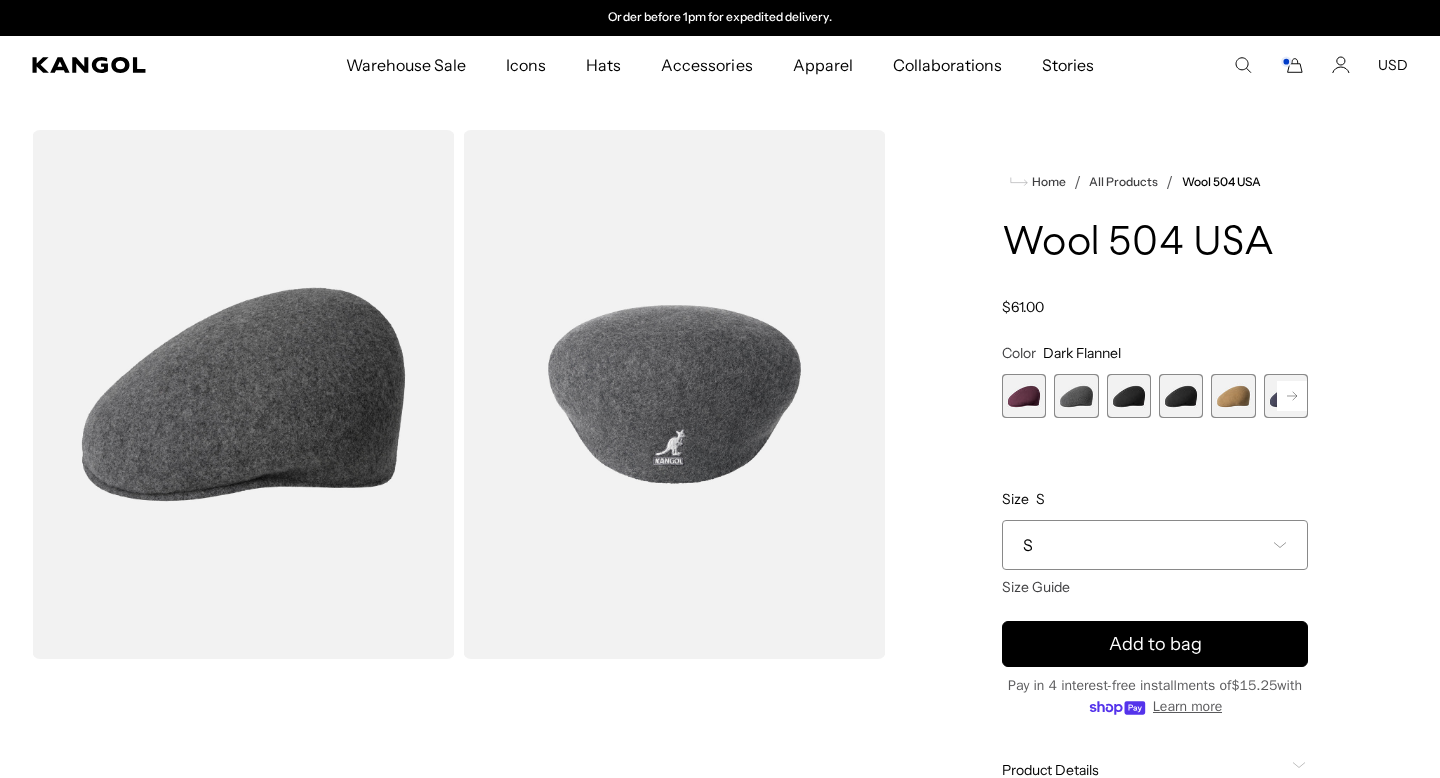 click at bounding box center [1129, 396] 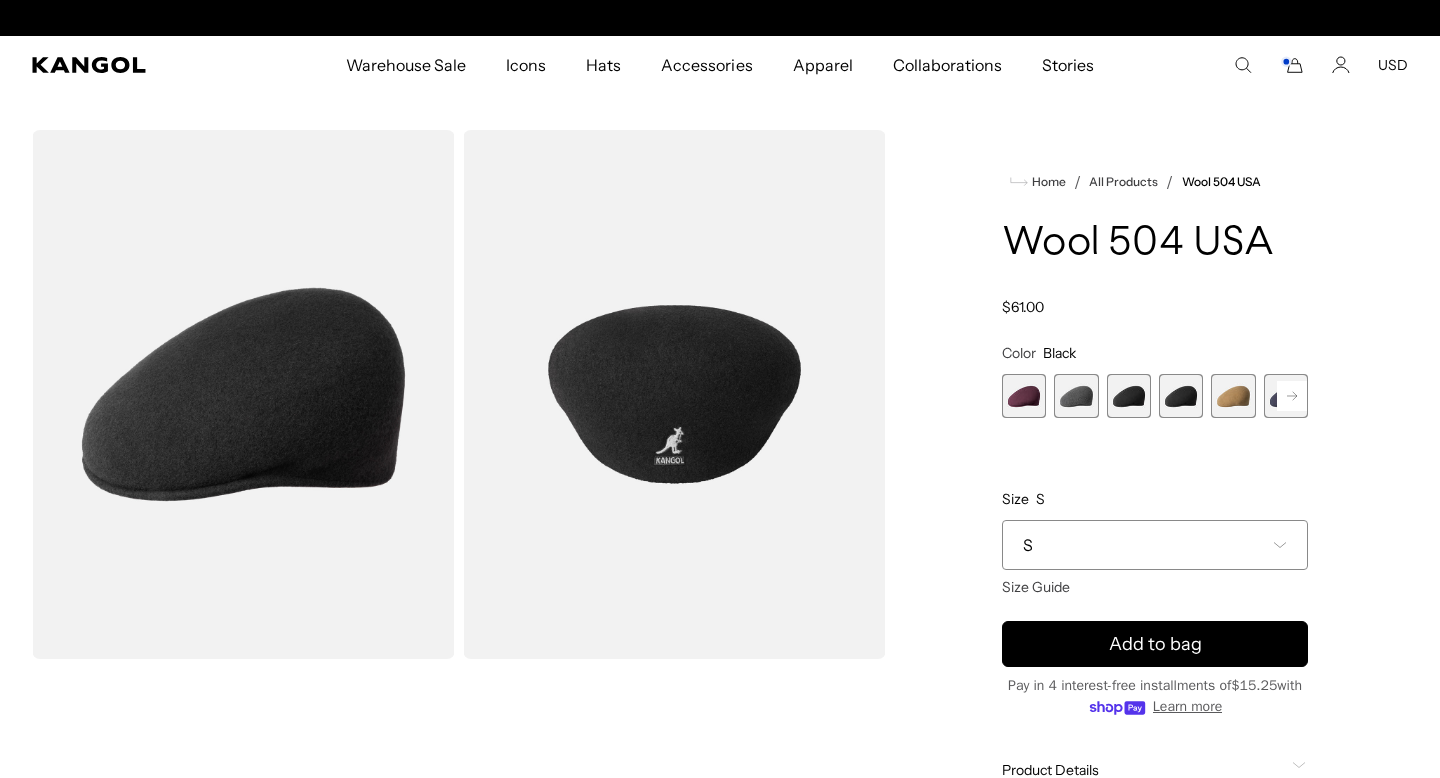 scroll, scrollTop: 0, scrollLeft: 0, axis: both 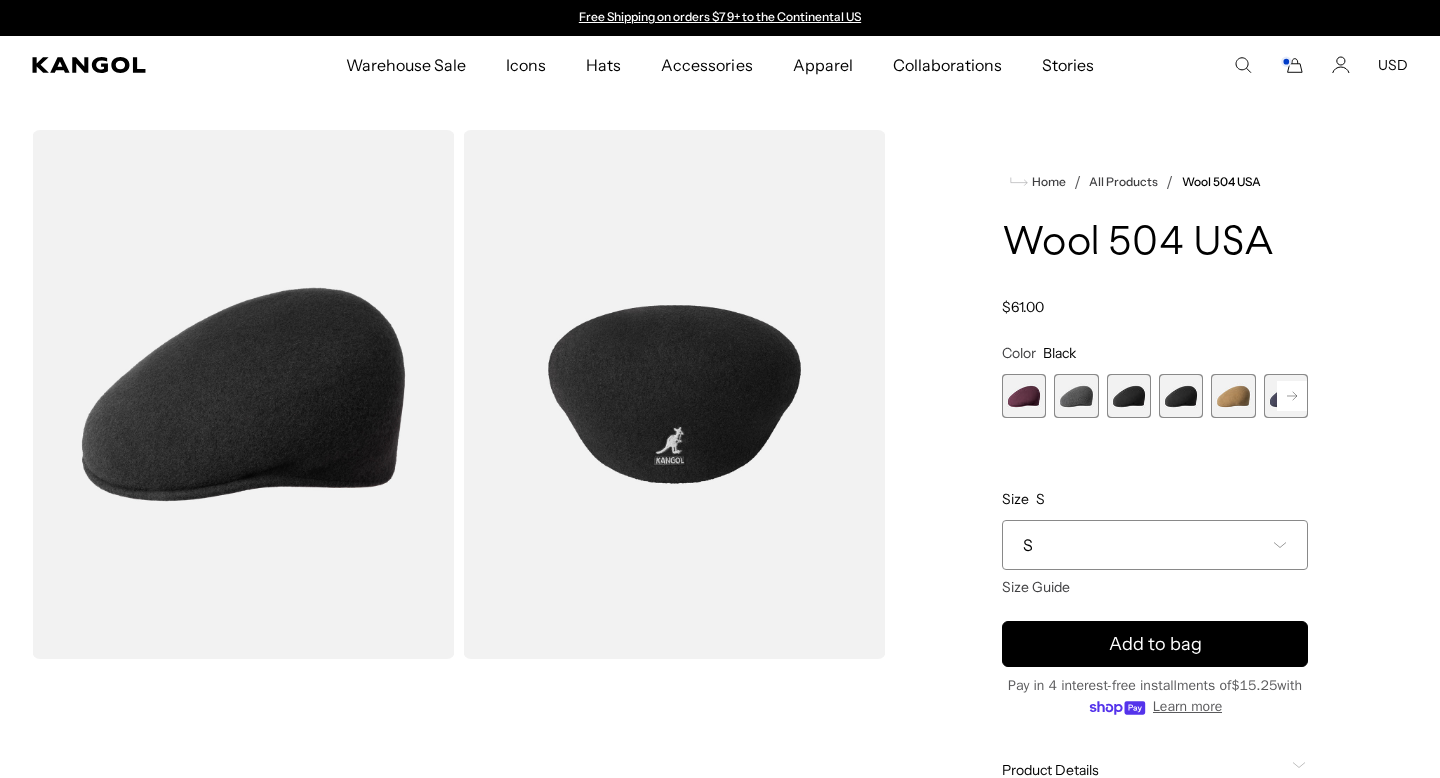 click at bounding box center [1181, 396] 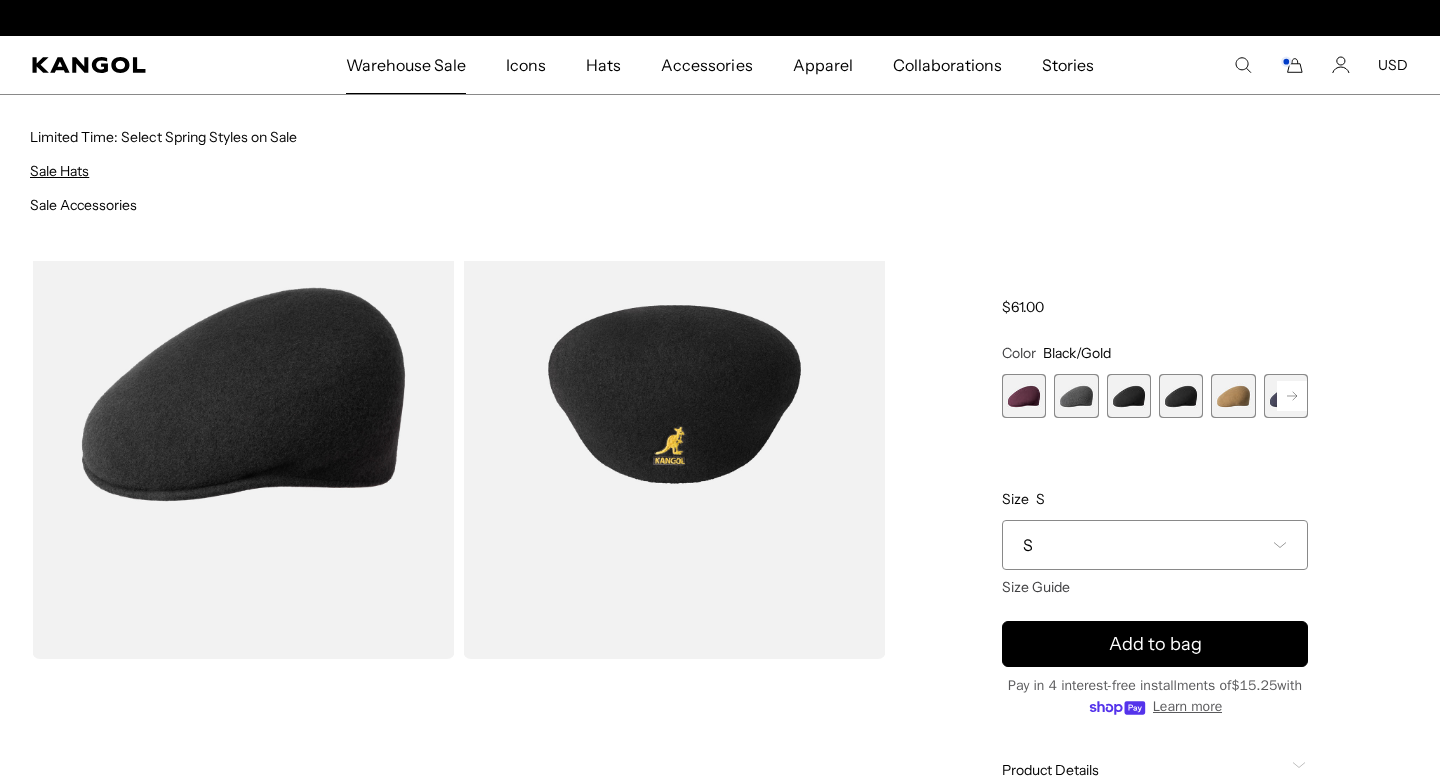 scroll, scrollTop: 0, scrollLeft: 412, axis: horizontal 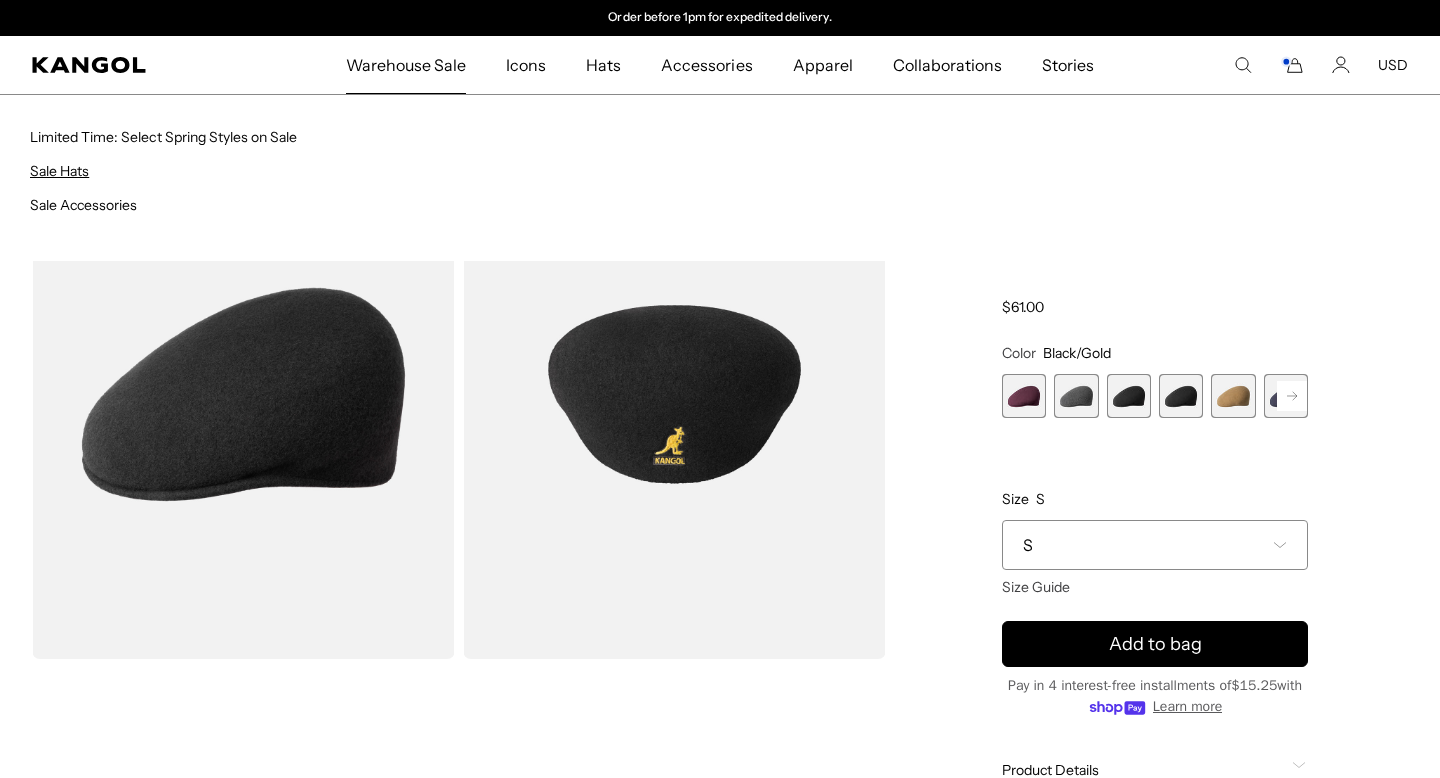 click on "Sale Hats" at bounding box center [59, 171] 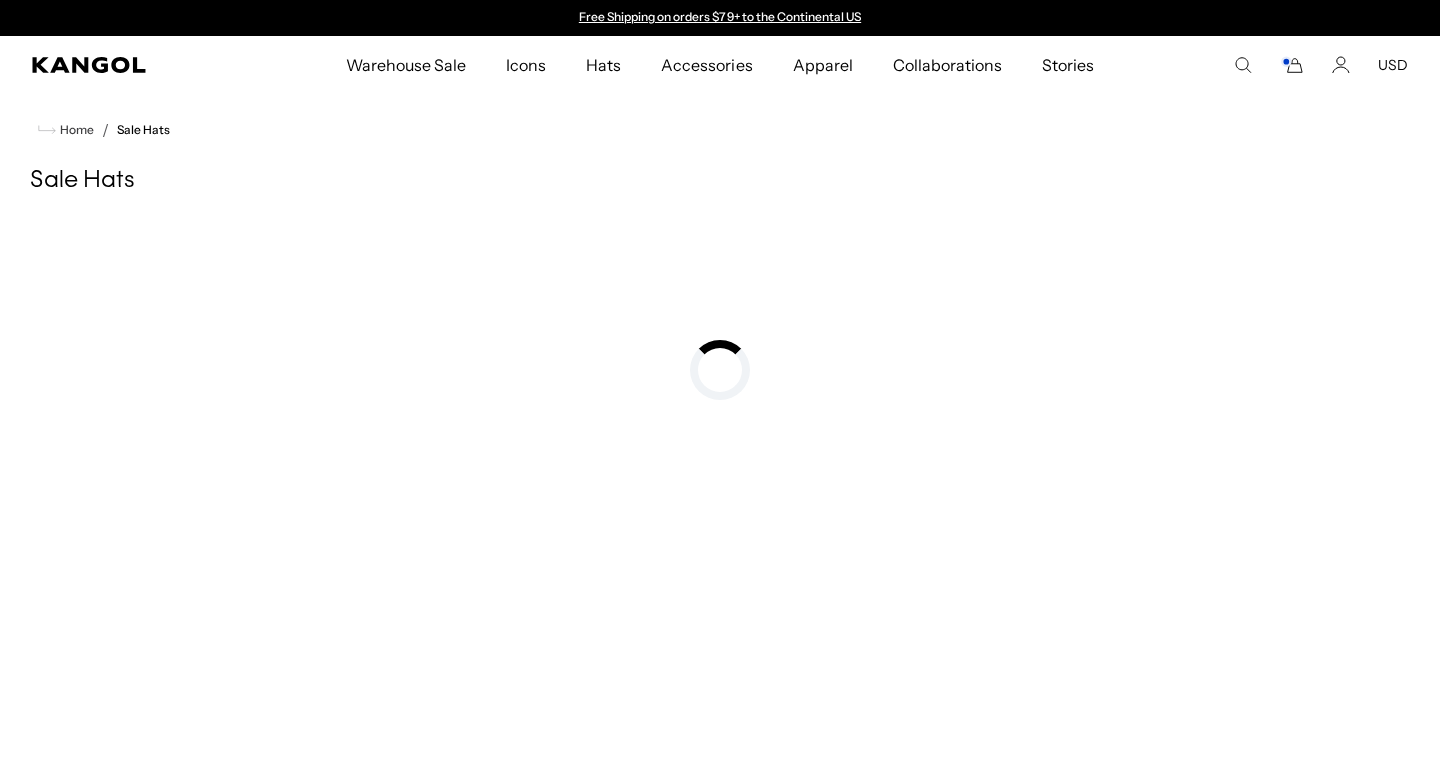 scroll, scrollTop: 0, scrollLeft: 0, axis: both 